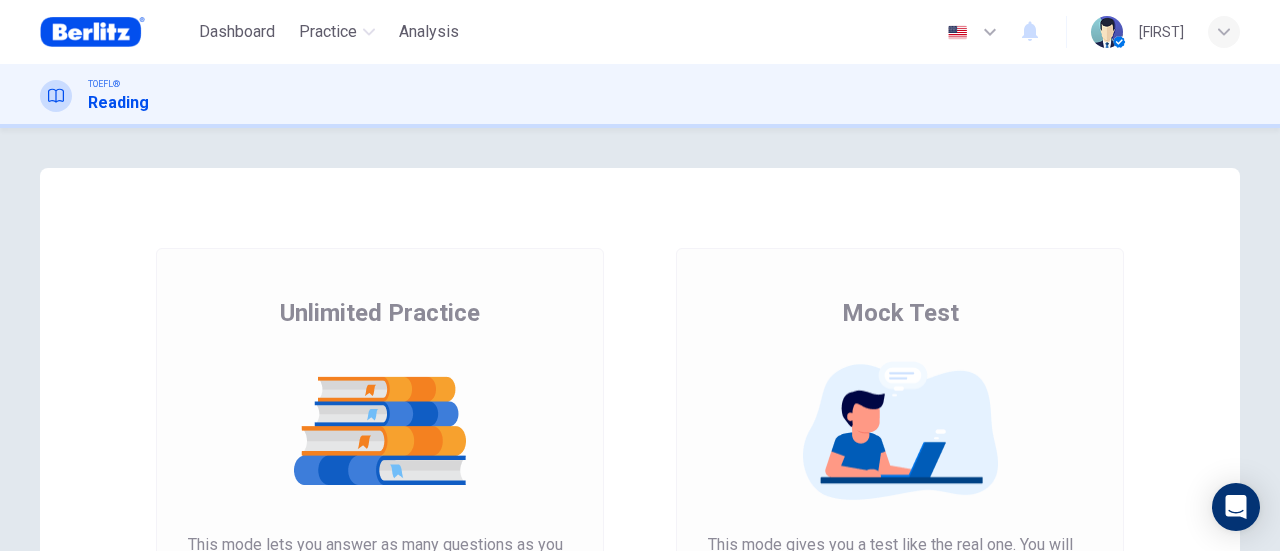 scroll, scrollTop: 0, scrollLeft: 0, axis: both 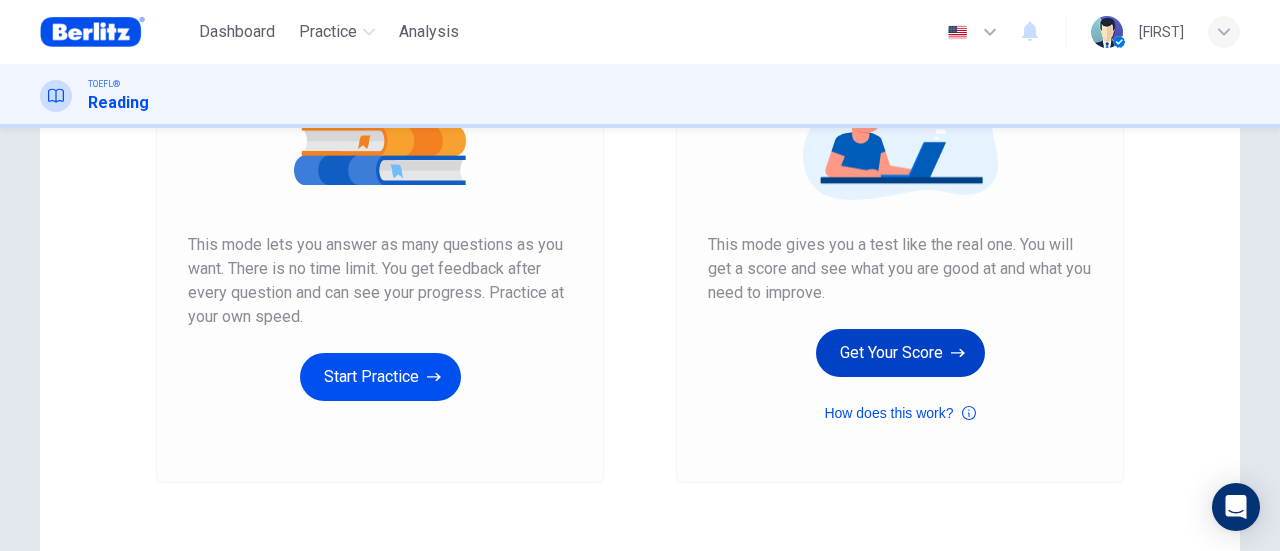 click on "Get Your Score" at bounding box center (900, 353) 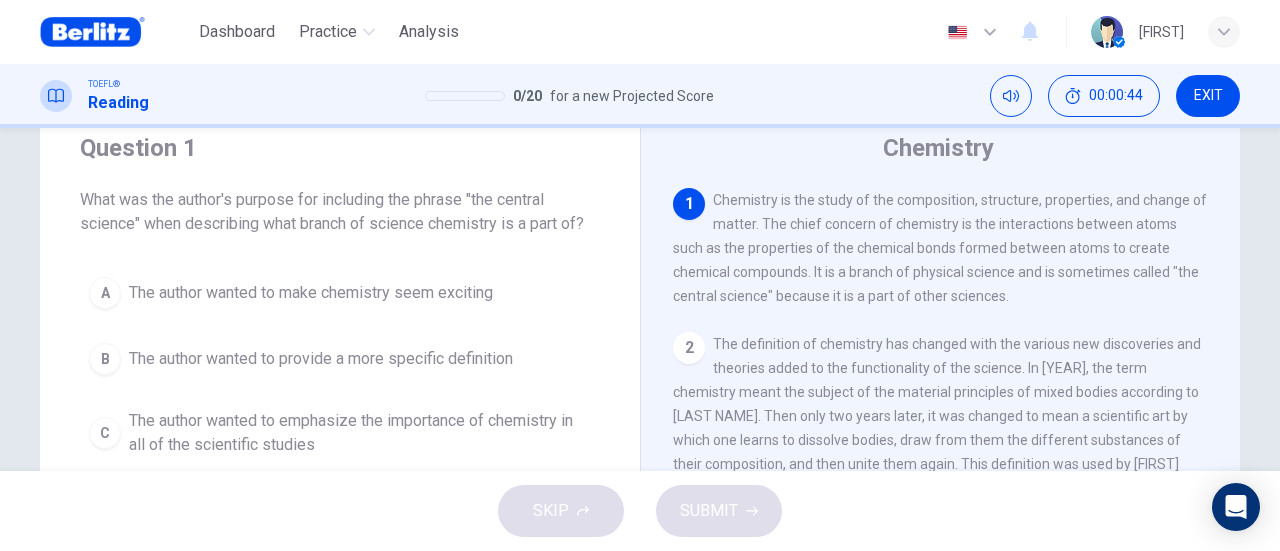 scroll, scrollTop: 100, scrollLeft: 0, axis: vertical 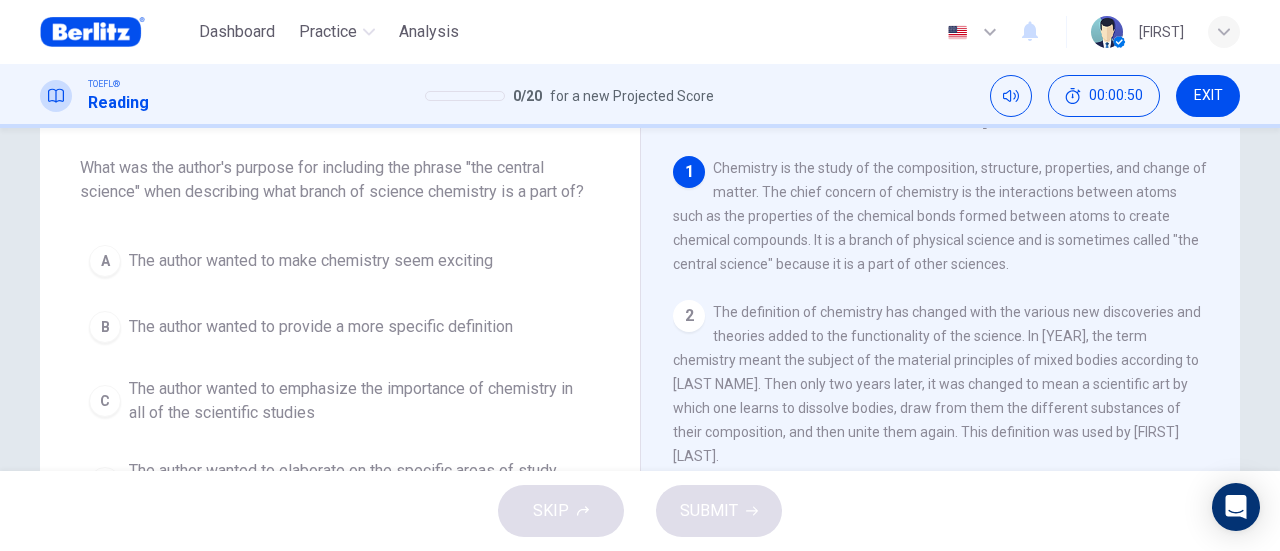 click on "The author wanted to emphasize the importance of chemistry in all of the scientific studies" at bounding box center [360, 401] 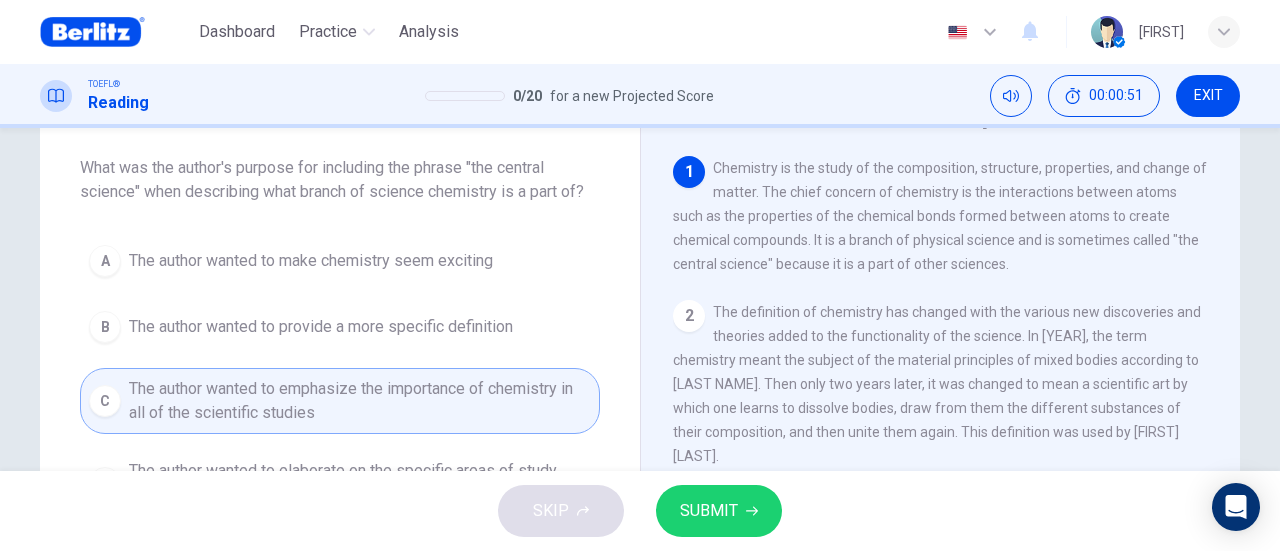 scroll, scrollTop: 200, scrollLeft: 0, axis: vertical 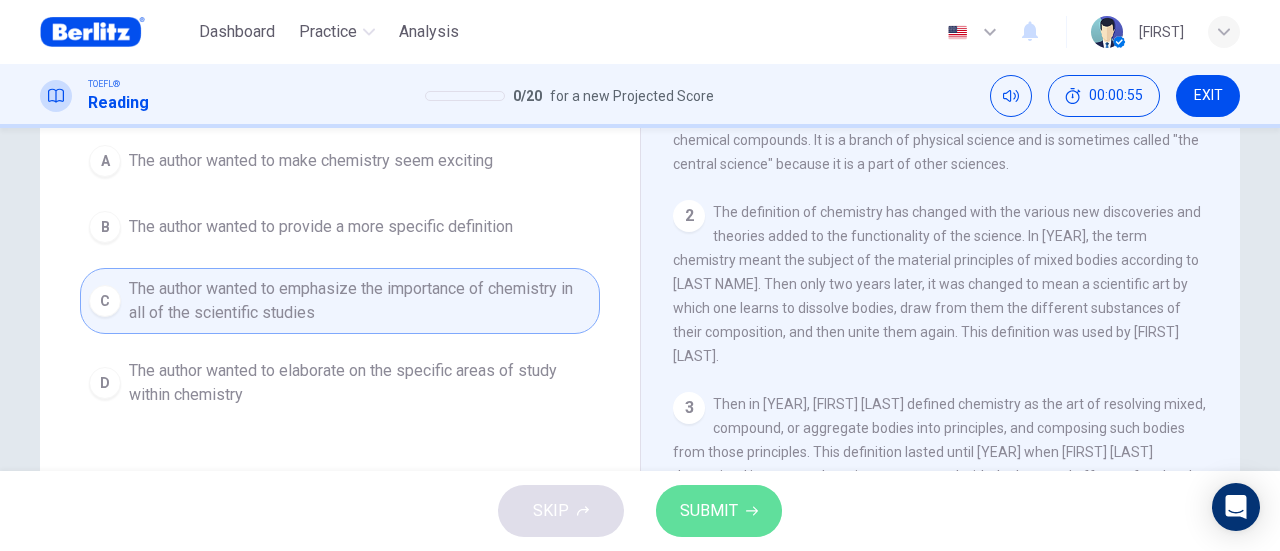 click on "SUBMIT" at bounding box center (709, 511) 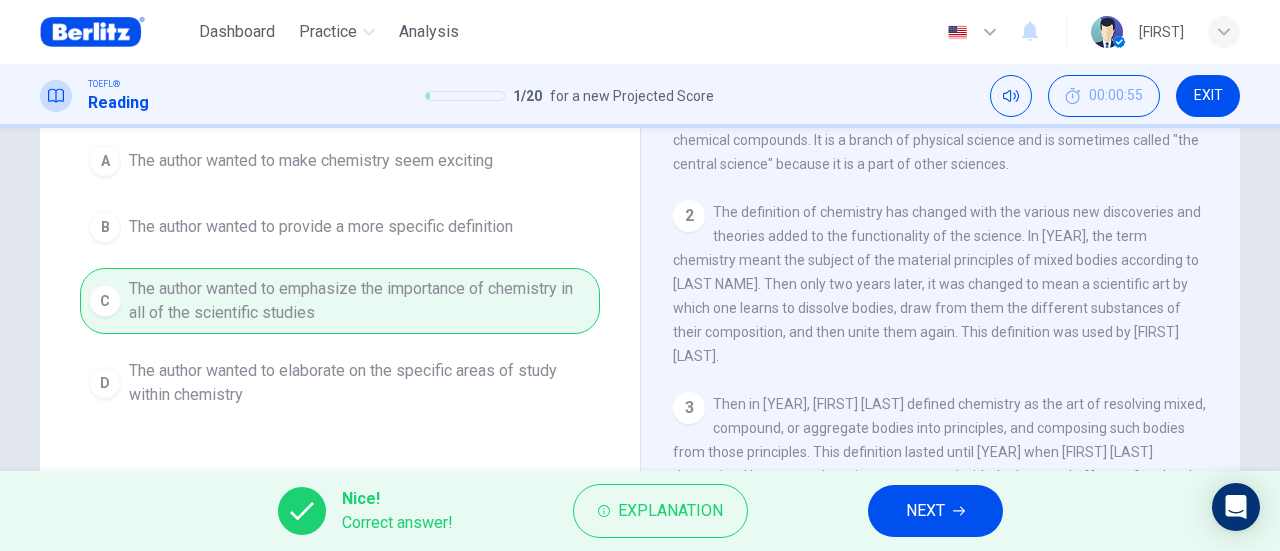 click on "NEXT" at bounding box center [925, 511] 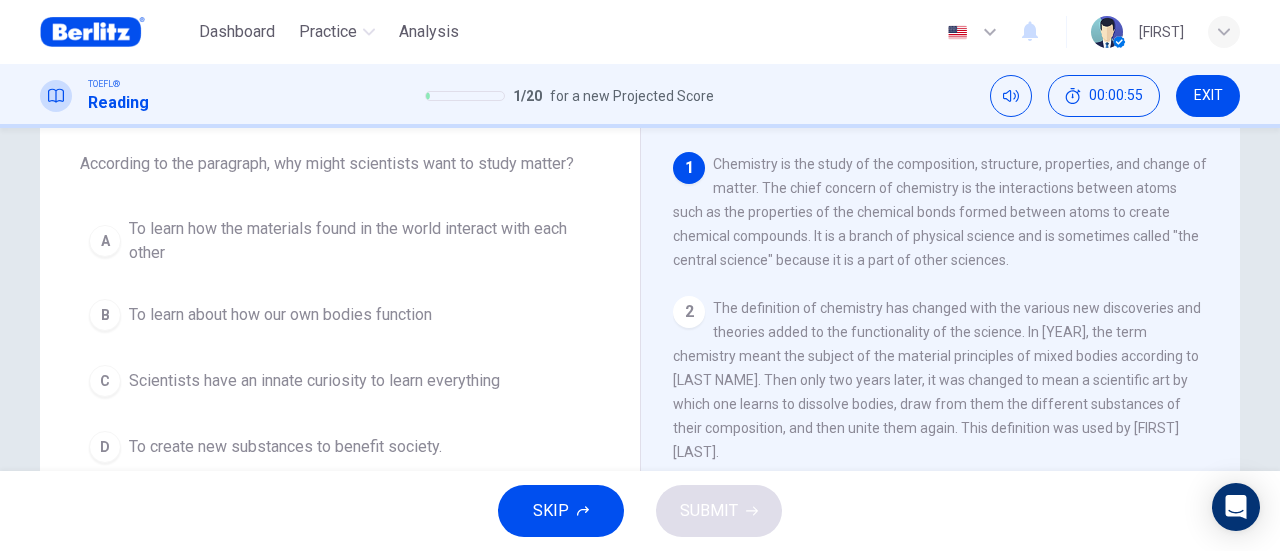 scroll, scrollTop: 76, scrollLeft: 0, axis: vertical 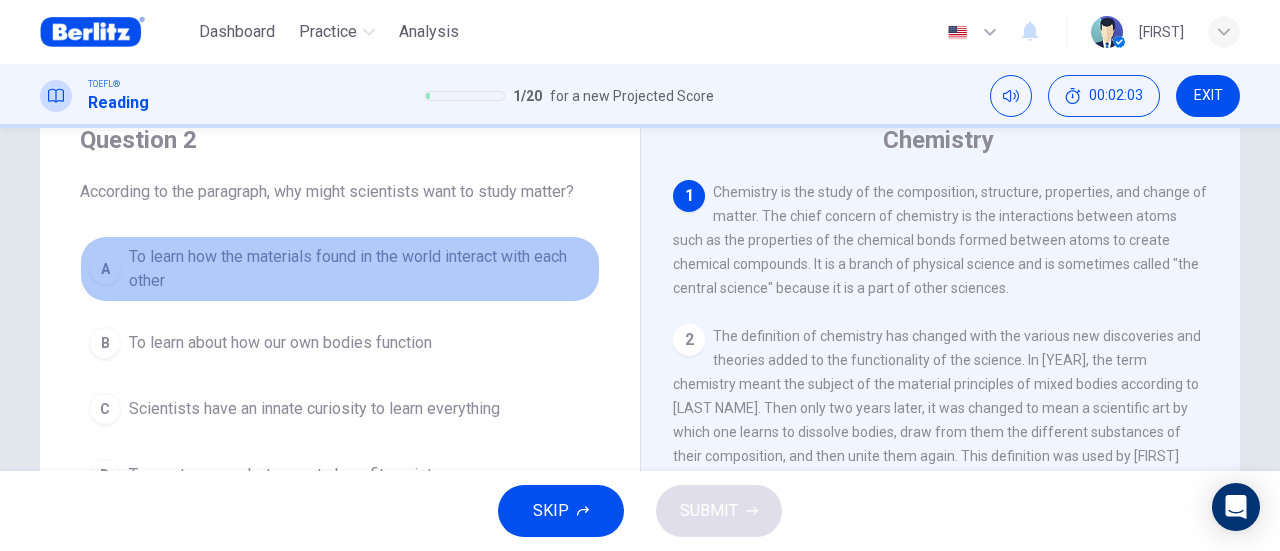 click on "To learn how the materials found in the world interact with each other" at bounding box center (360, 269) 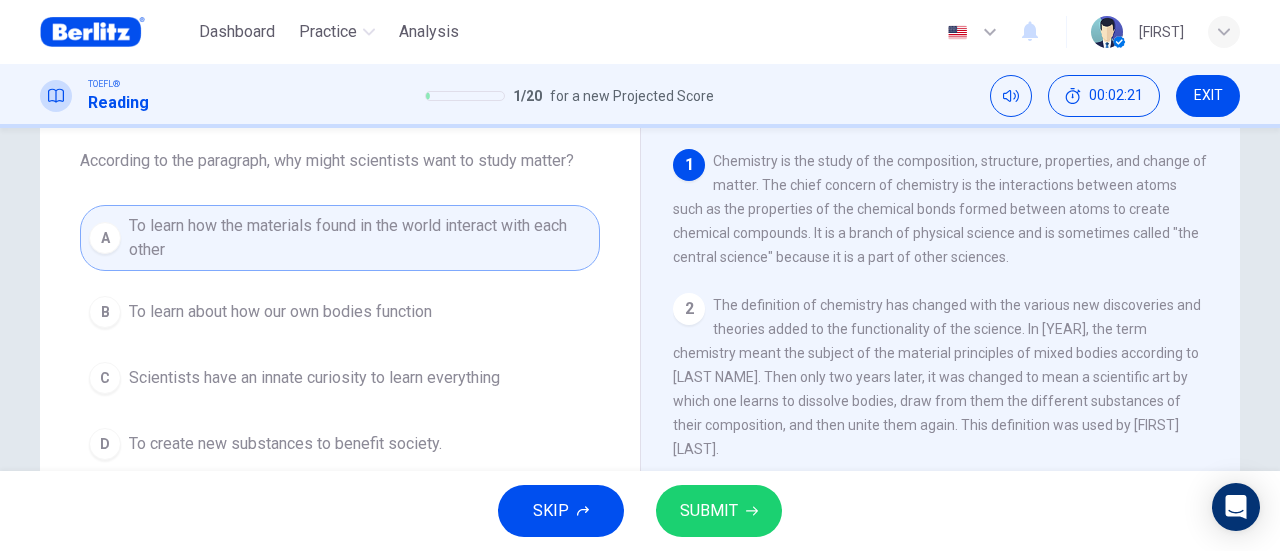 scroll, scrollTop: 76, scrollLeft: 0, axis: vertical 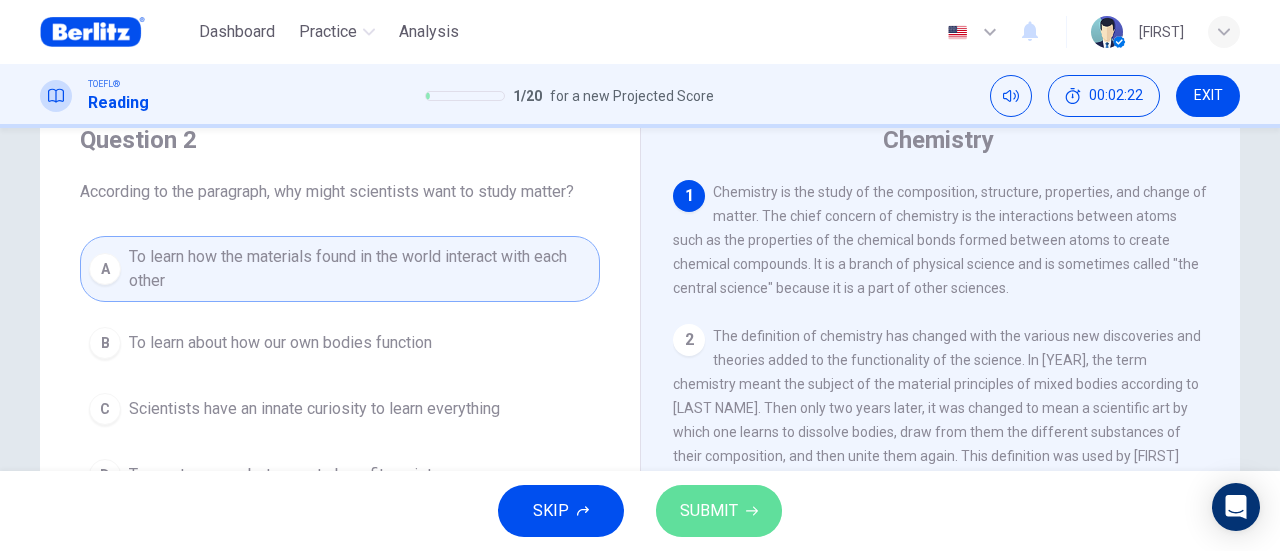 click on "SUBMIT" at bounding box center [709, 511] 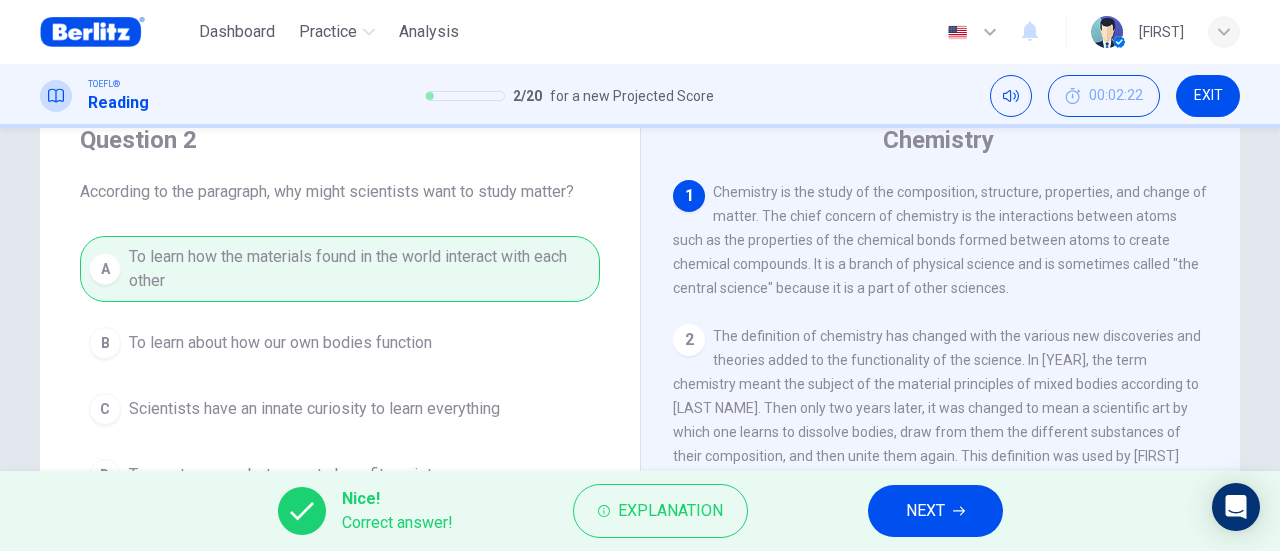 click on "NEXT" at bounding box center (935, 511) 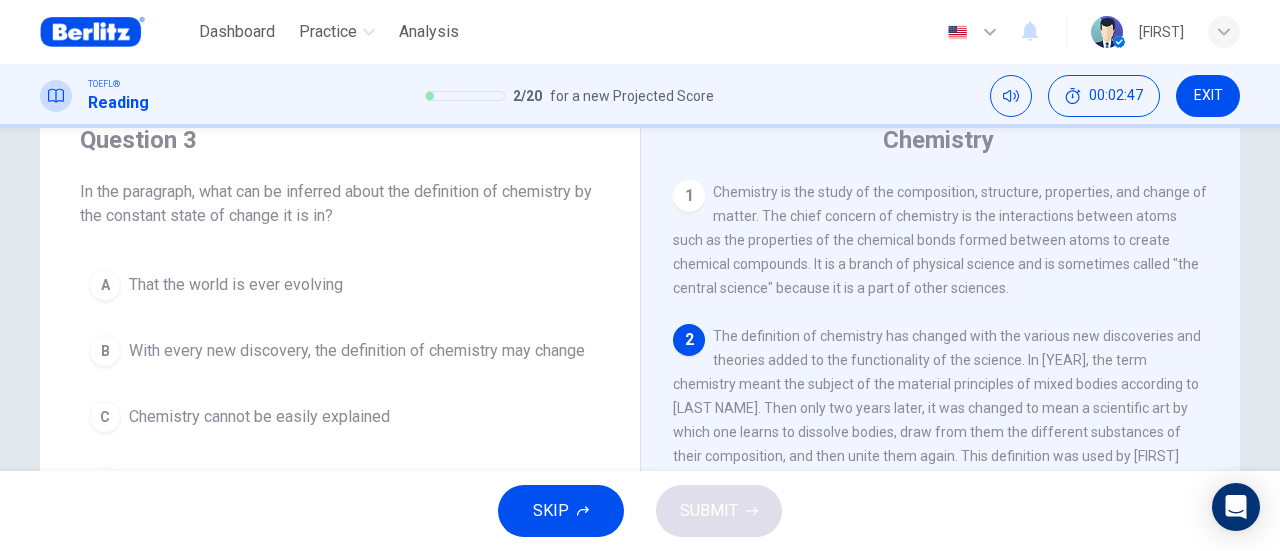 scroll, scrollTop: 100, scrollLeft: 0, axis: vertical 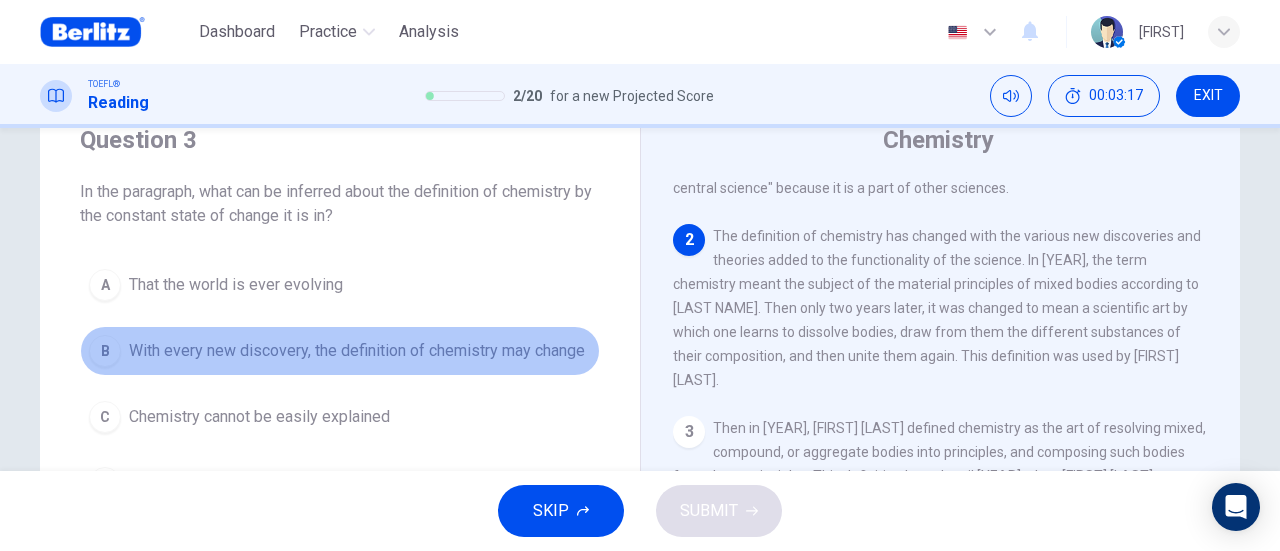 click on "With every new discovery, the definition of chemistry may change" at bounding box center [357, 351] 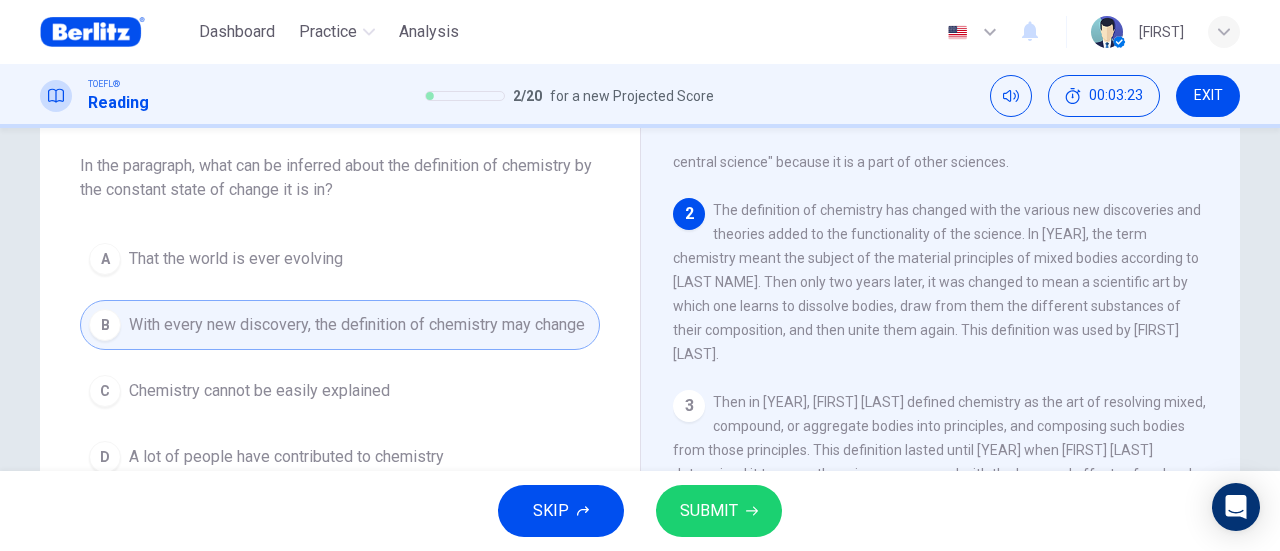 scroll, scrollTop: 76, scrollLeft: 0, axis: vertical 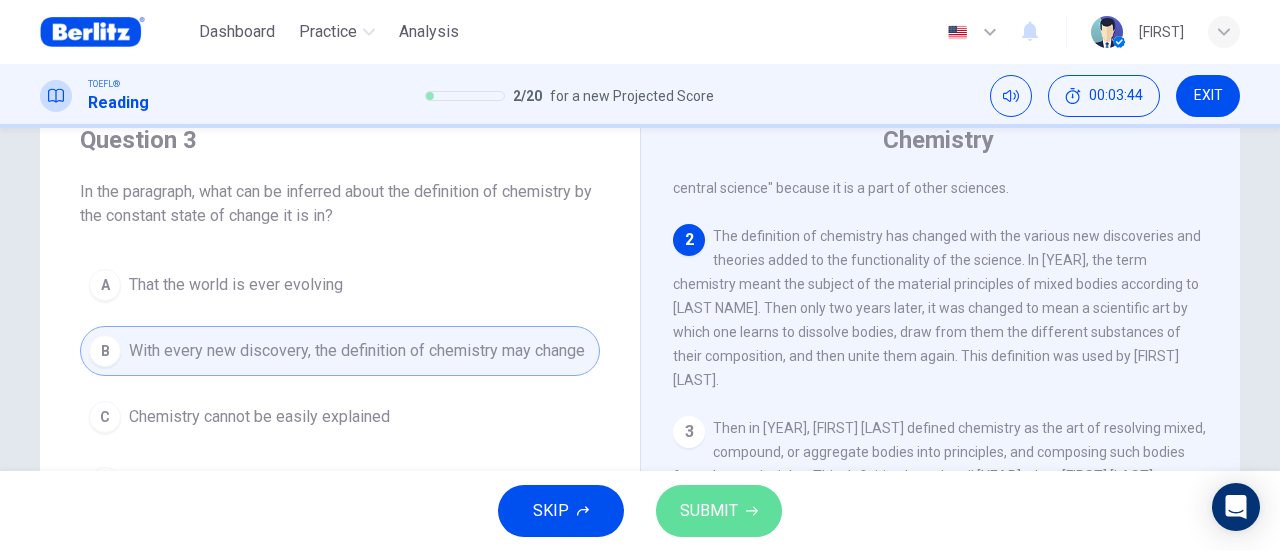 click on "SUBMIT" at bounding box center [719, 511] 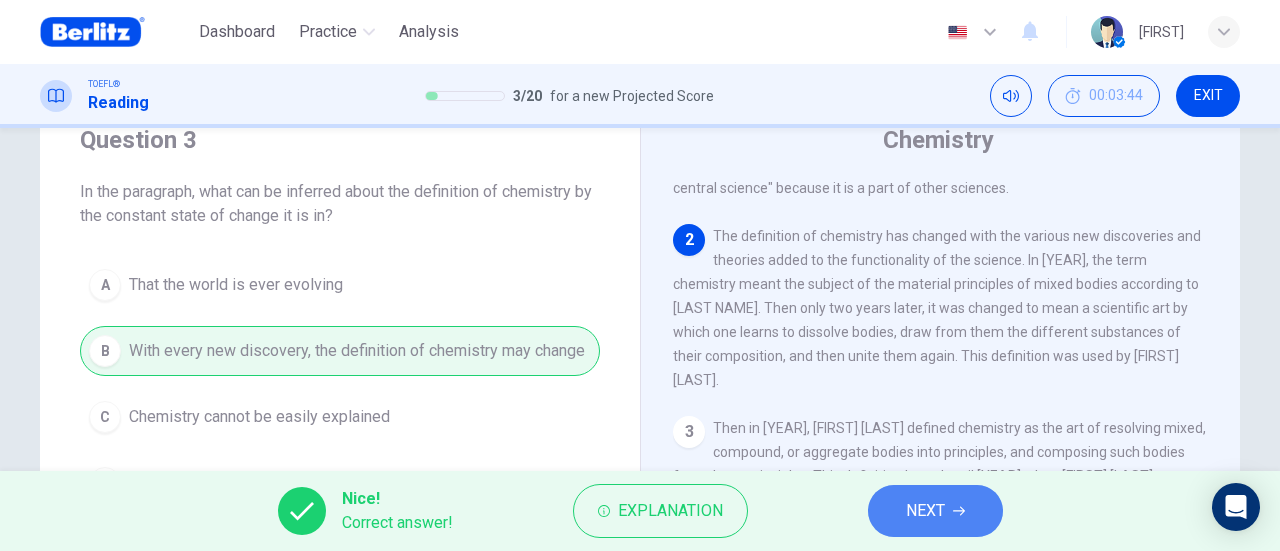 click on "NEXT" at bounding box center (925, 511) 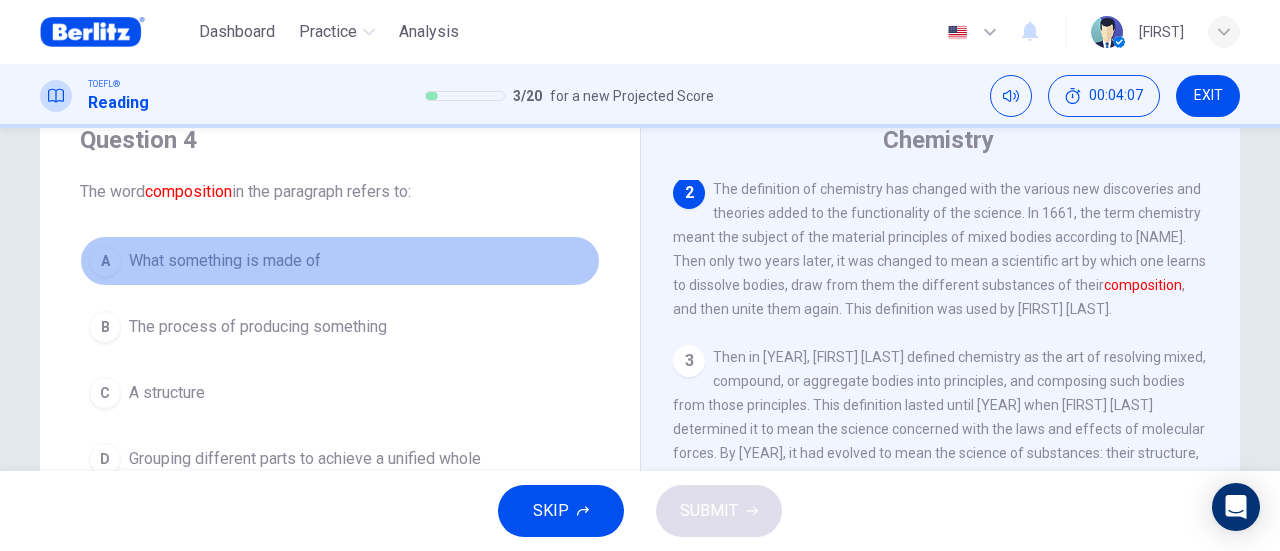 click on "What something is made of" at bounding box center (225, 261) 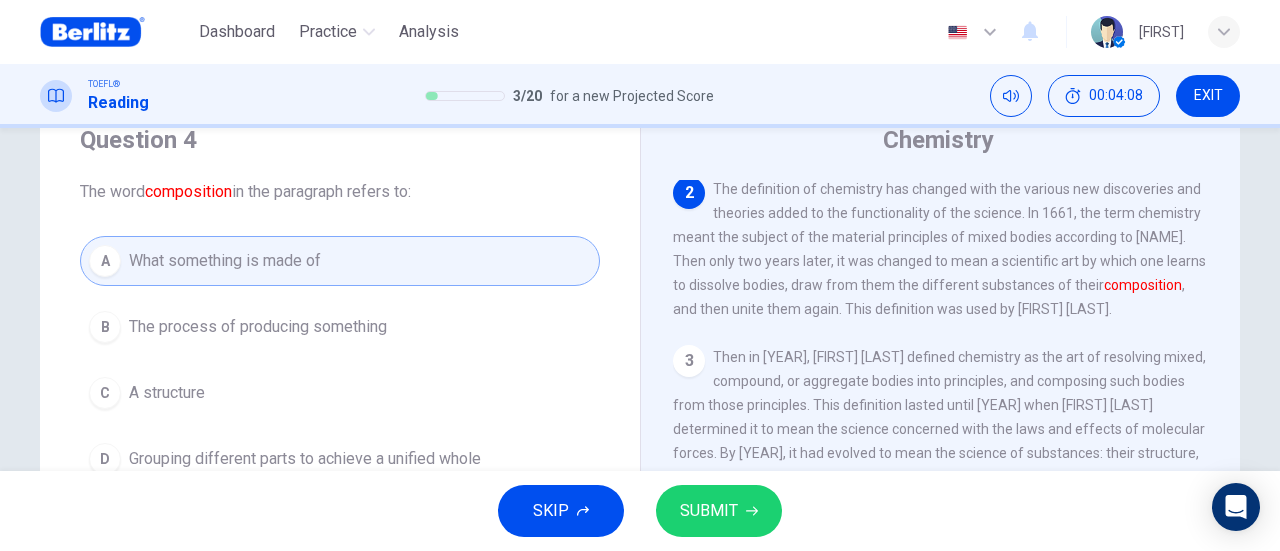 click on "SUBMIT" at bounding box center (709, 511) 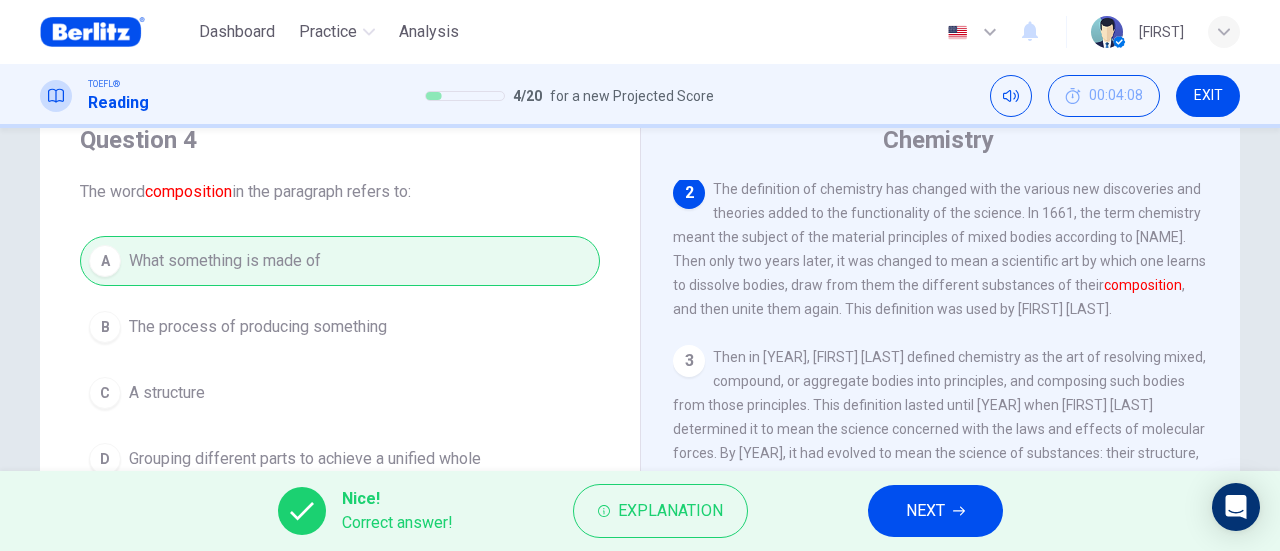 click on "NEXT" at bounding box center [925, 511] 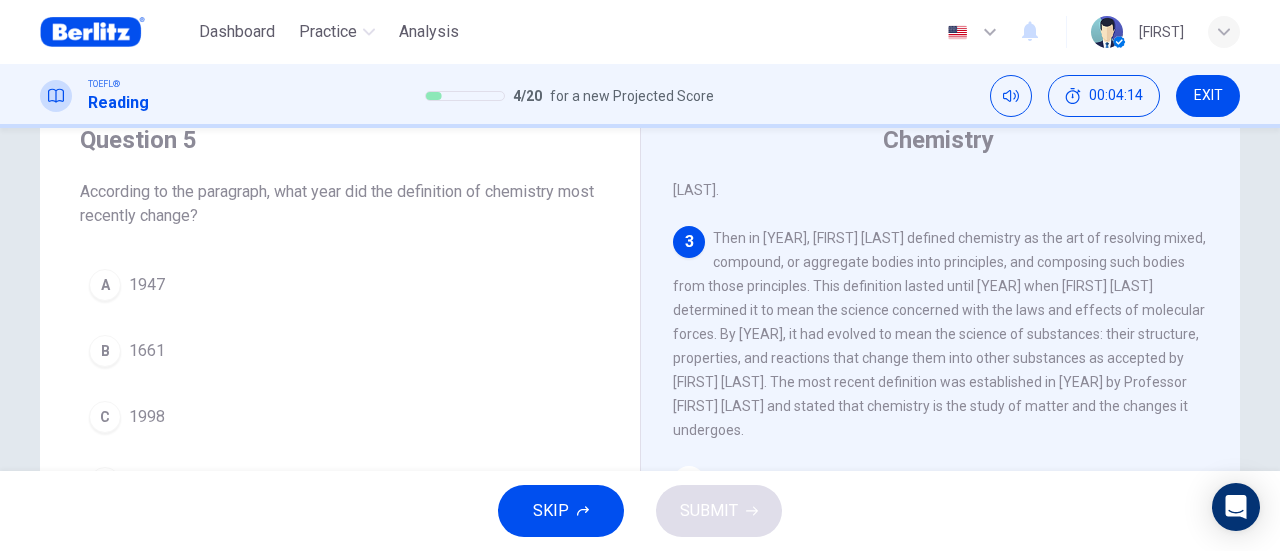 scroll, scrollTop: 291, scrollLeft: 0, axis: vertical 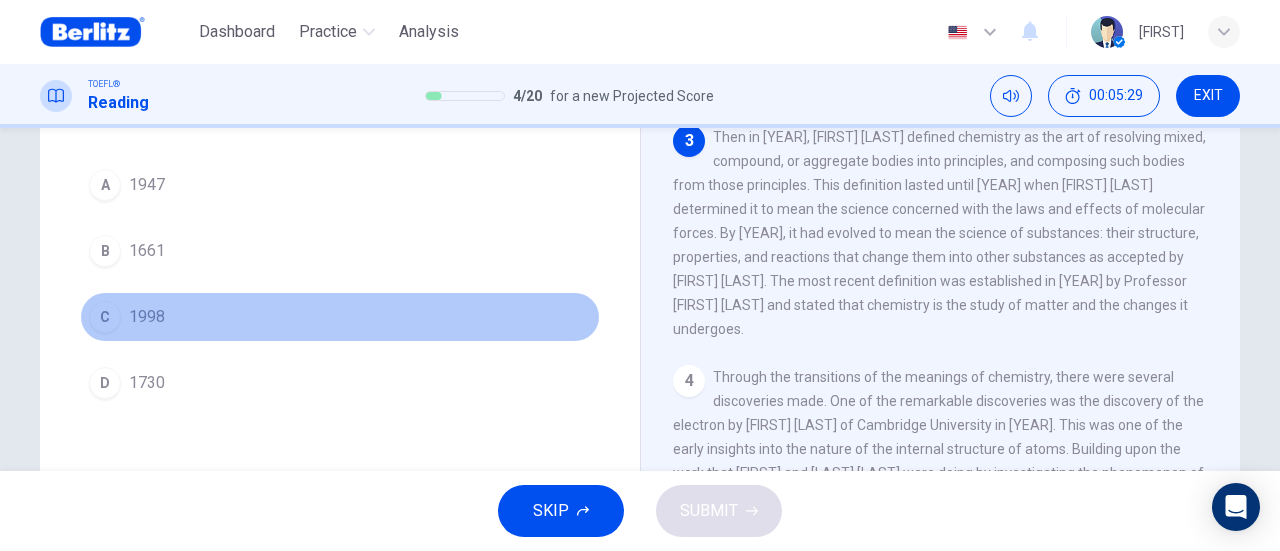 click on "1998" at bounding box center (147, 317) 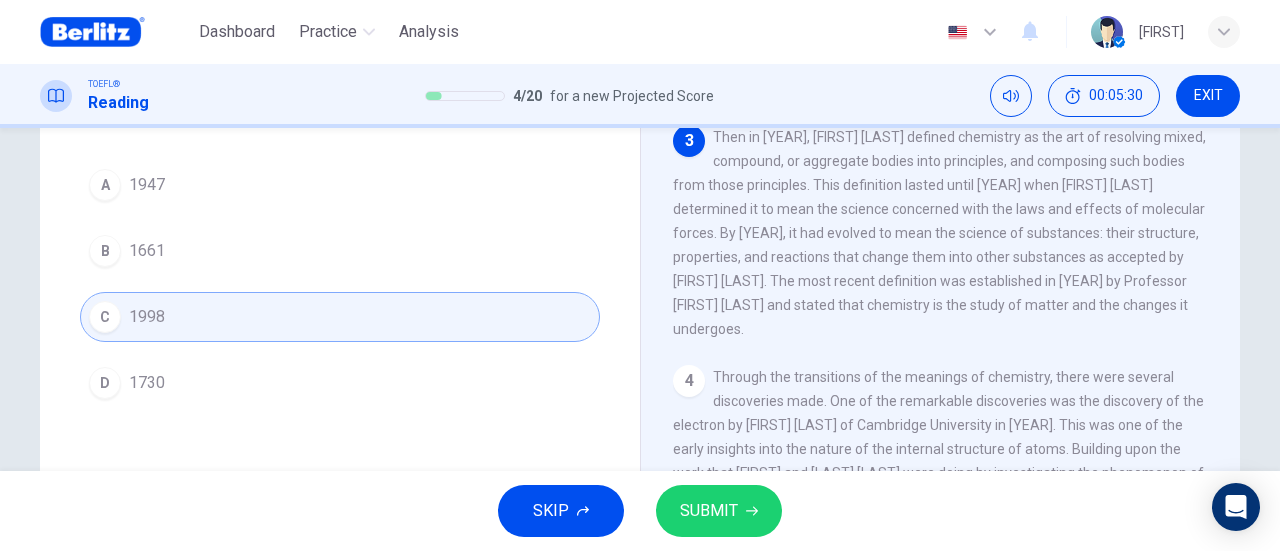click on "SUBMIT" at bounding box center [709, 511] 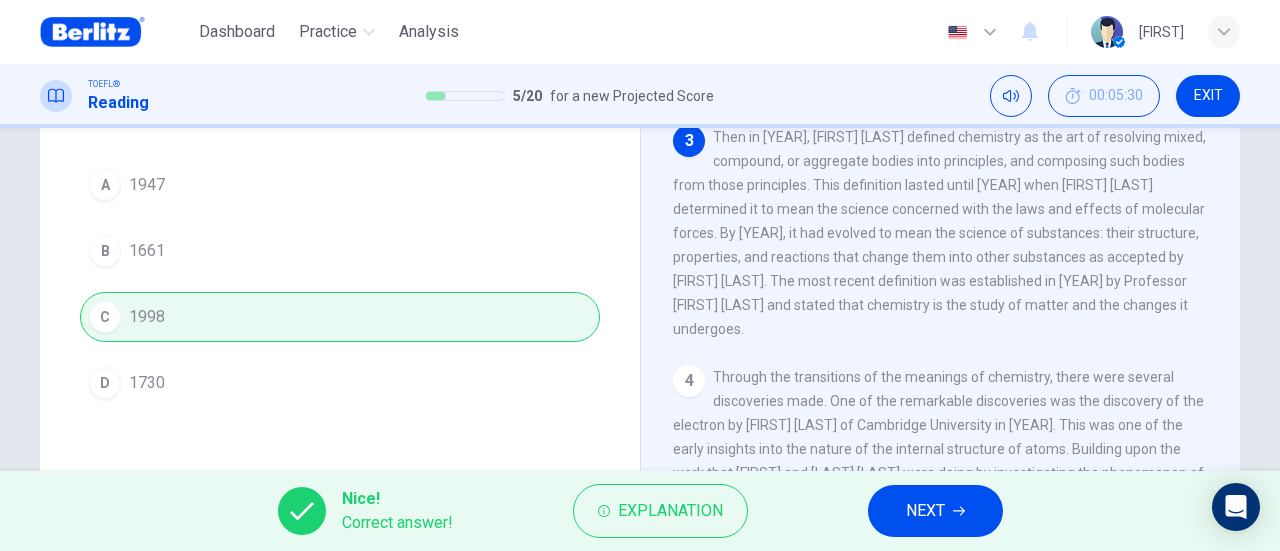 click on "NEXT" at bounding box center [925, 511] 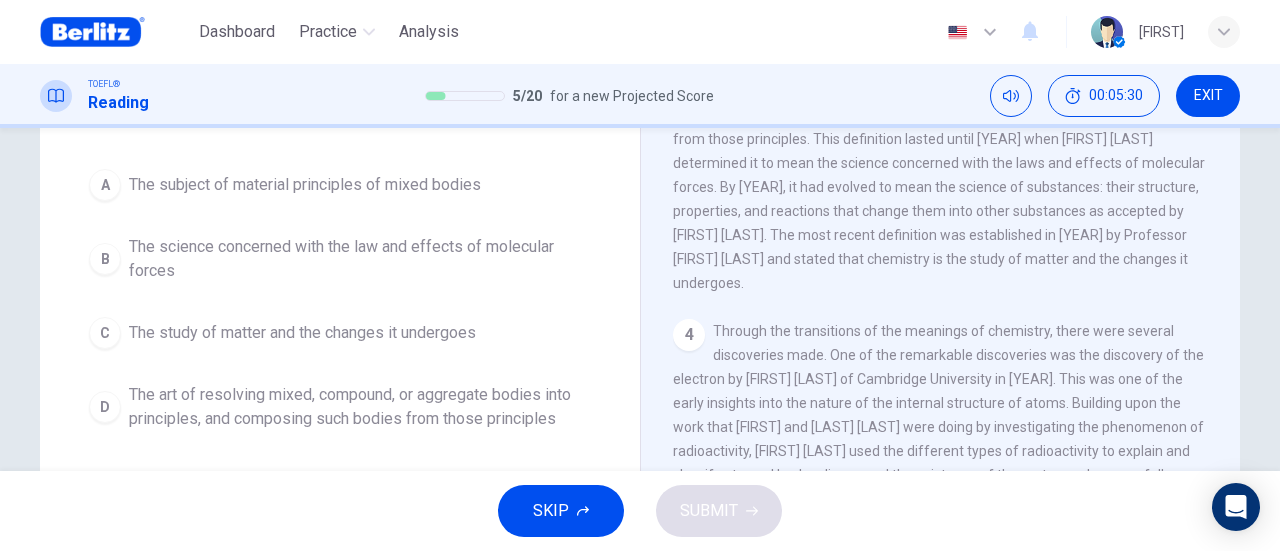 scroll, scrollTop: 344, scrollLeft: 0, axis: vertical 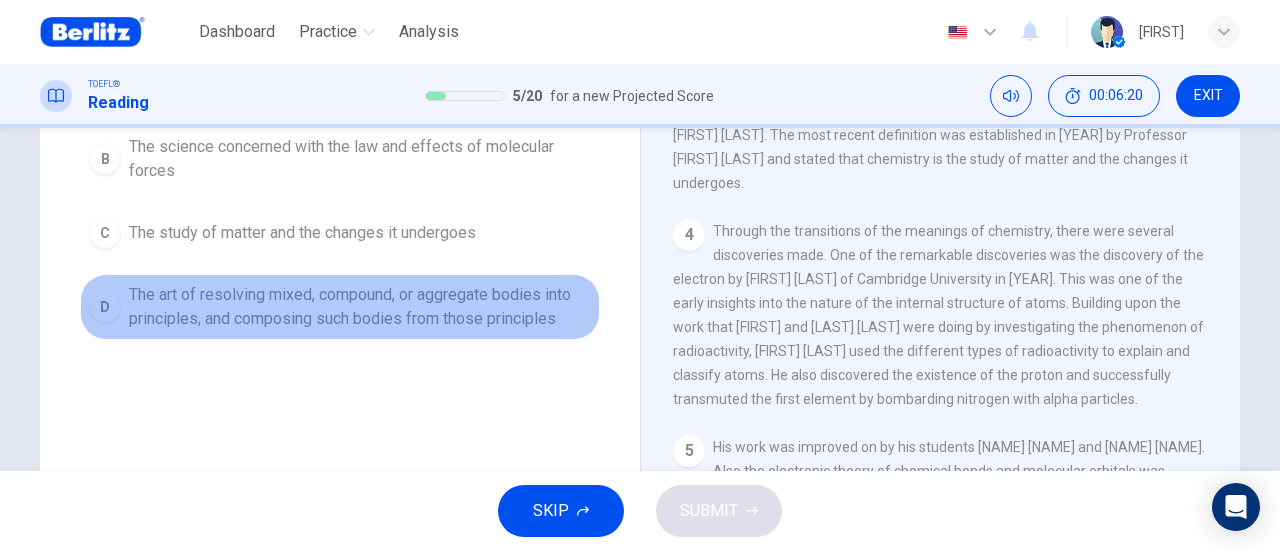 click on "The art of resolving mixed, compound, or aggregate bodies into principles, and composing such bodies from those principles" at bounding box center [360, 307] 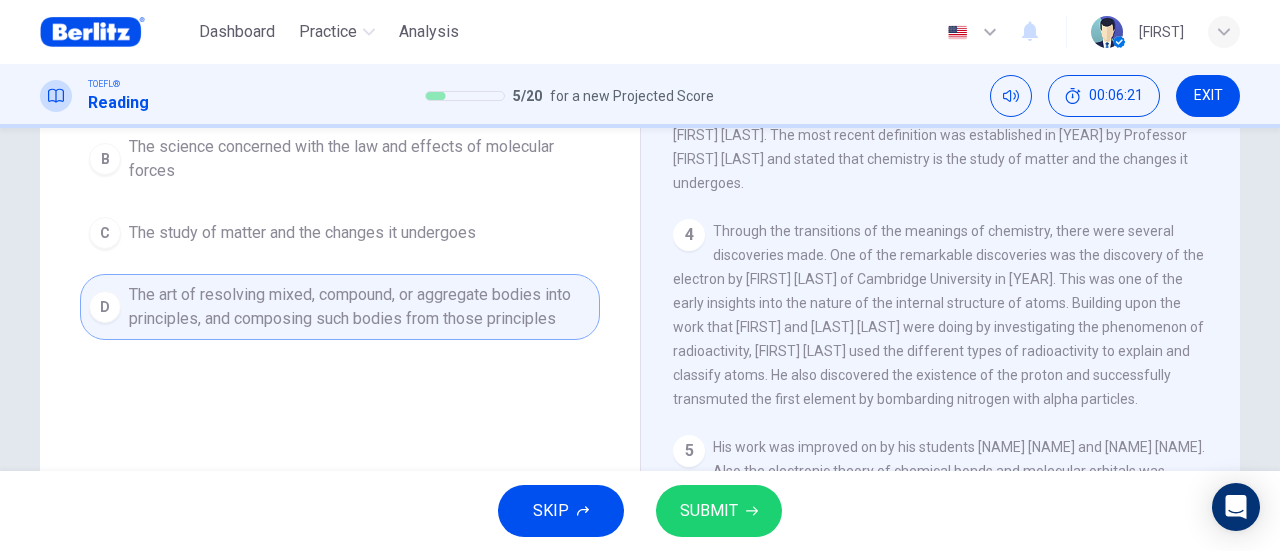 click on "SUBMIT" at bounding box center (709, 511) 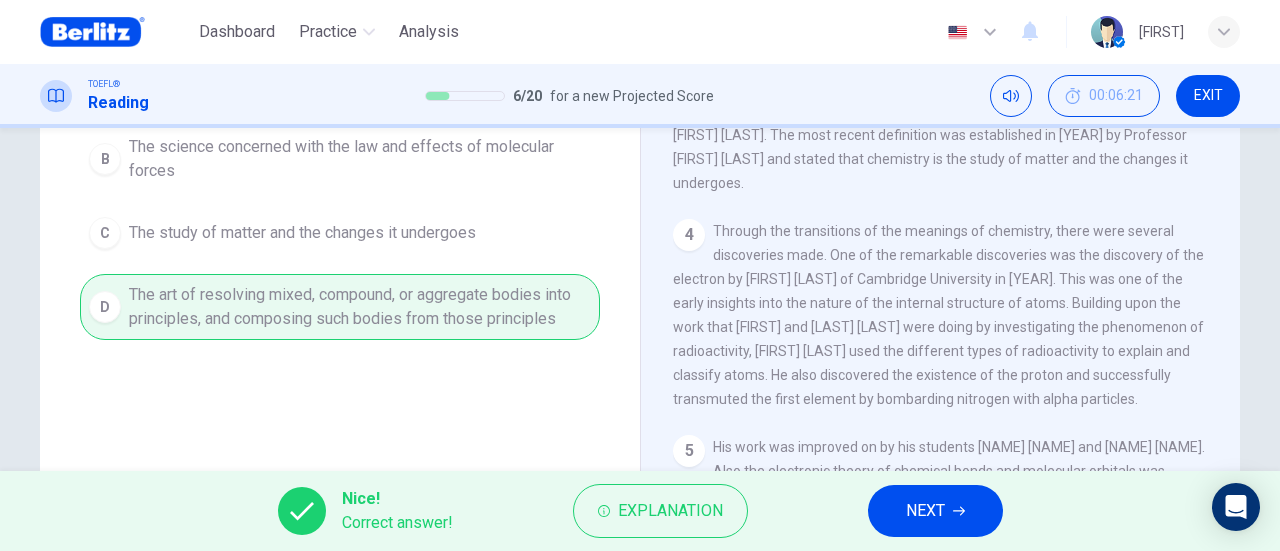 click on "NEXT" at bounding box center (925, 511) 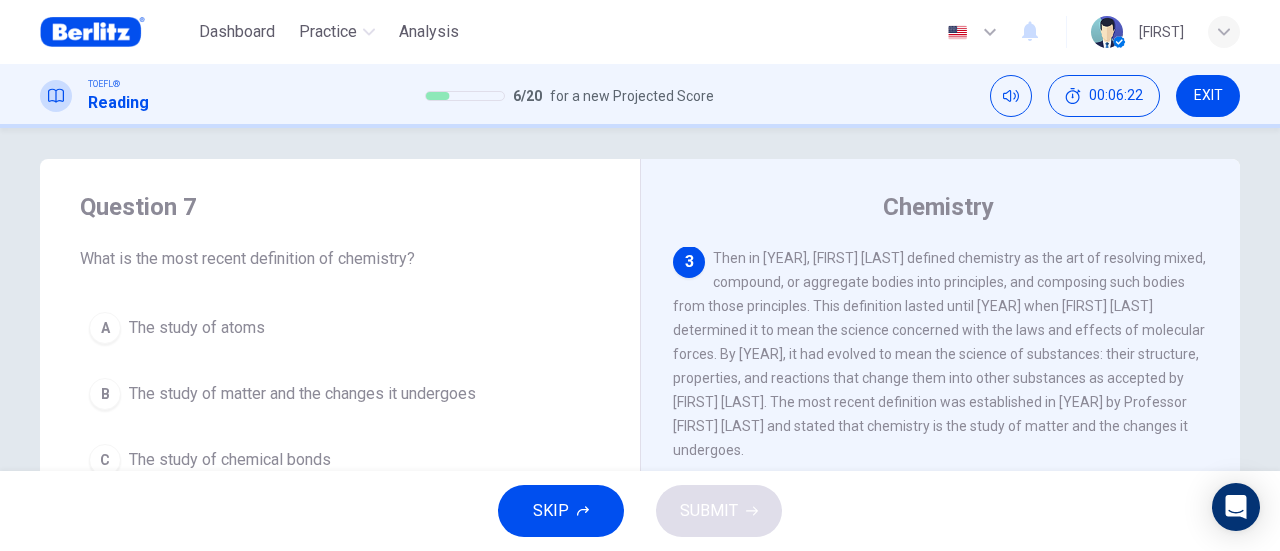scroll, scrollTop: 0, scrollLeft: 0, axis: both 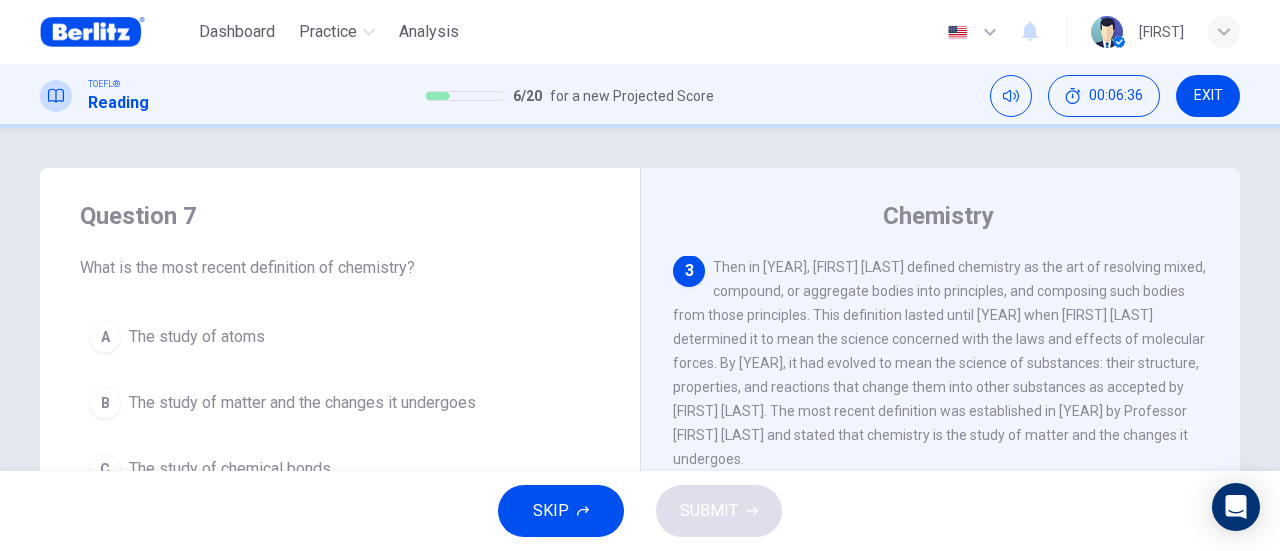 click on "The study of matter and the changes it undergoes" at bounding box center (302, 403) 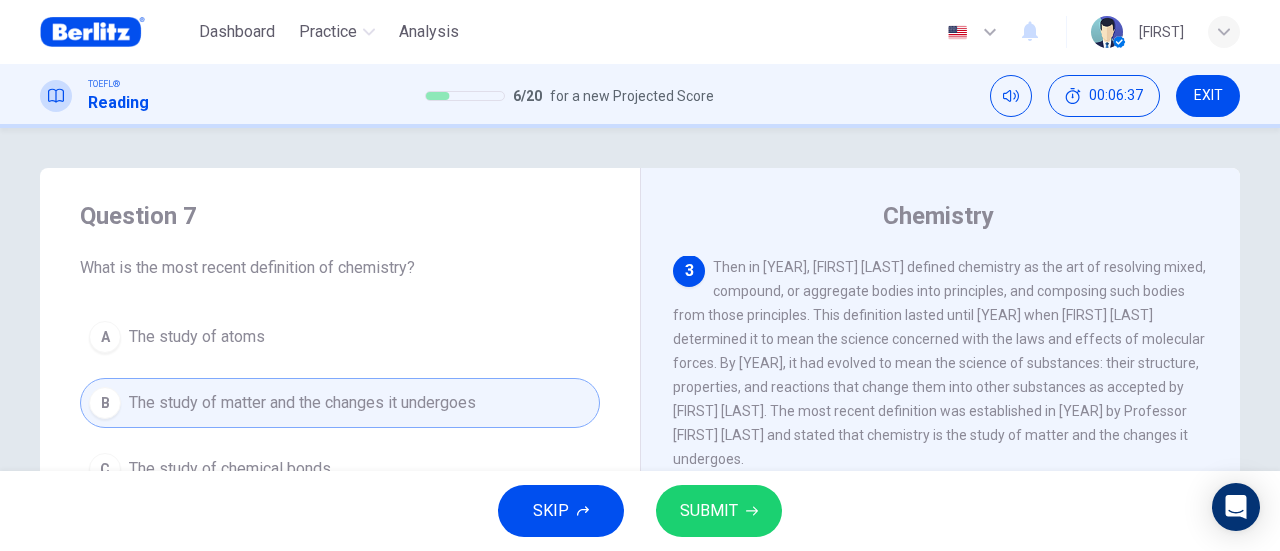 click on "SUBMIT" at bounding box center [709, 511] 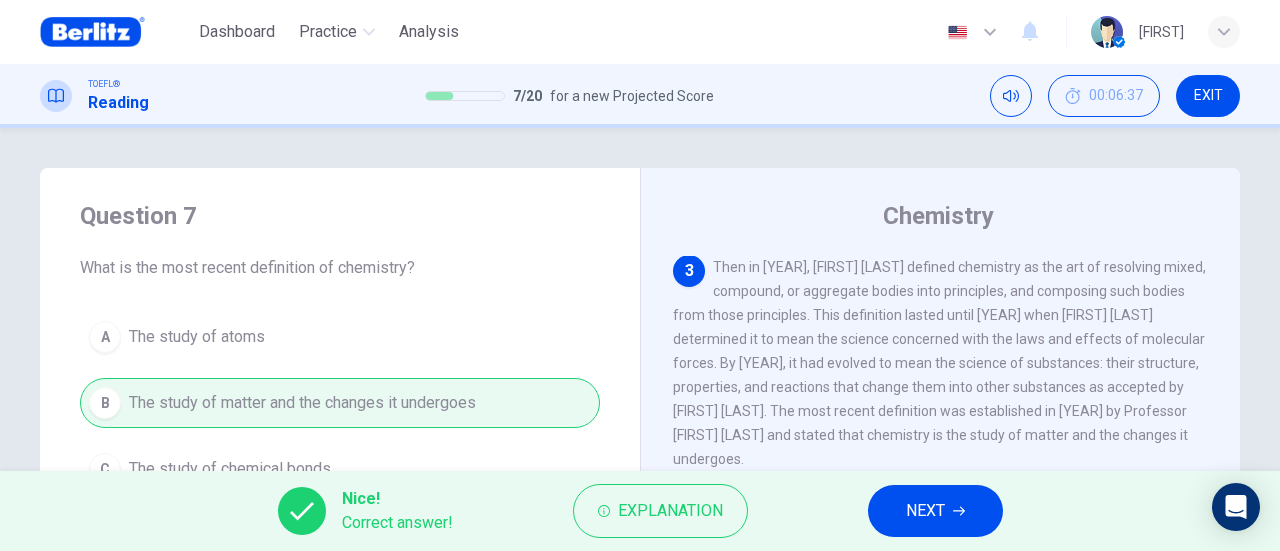 click on "NEXT" at bounding box center (935, 511) 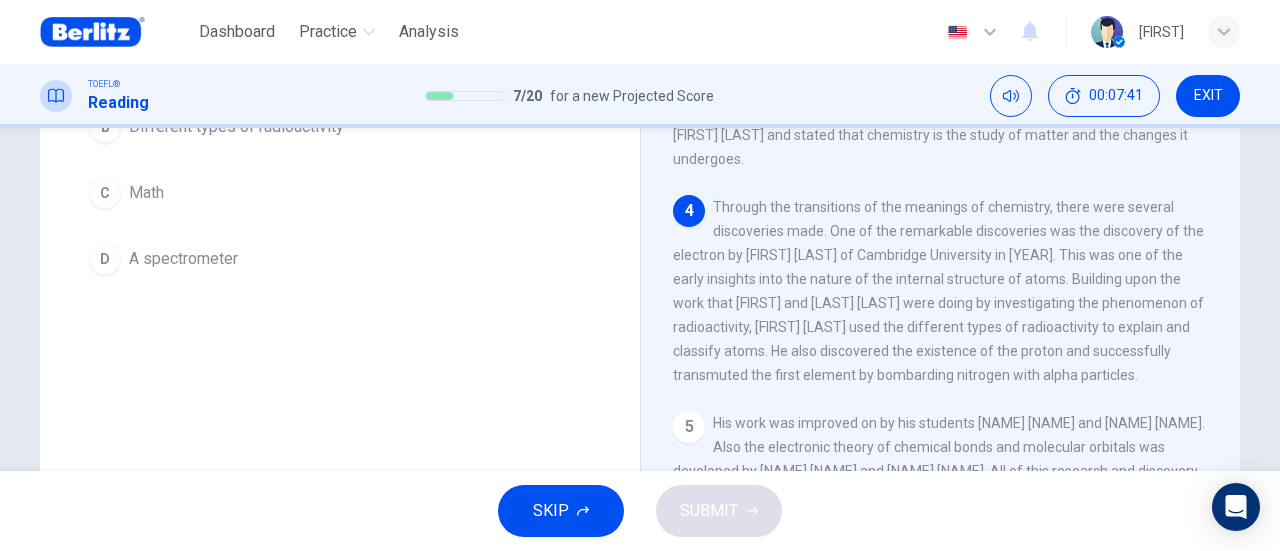 scroll, scrollTop: 200, scrollLeft: 0, axis: vertical 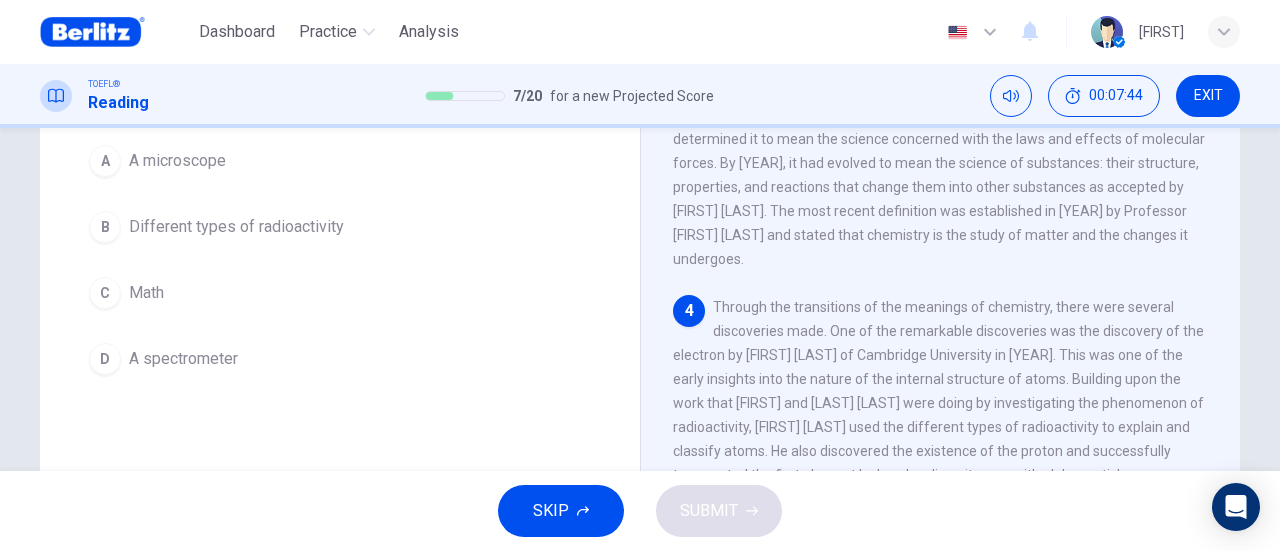 click on "Different types of radioactivity" at bounding box center [236, 227] 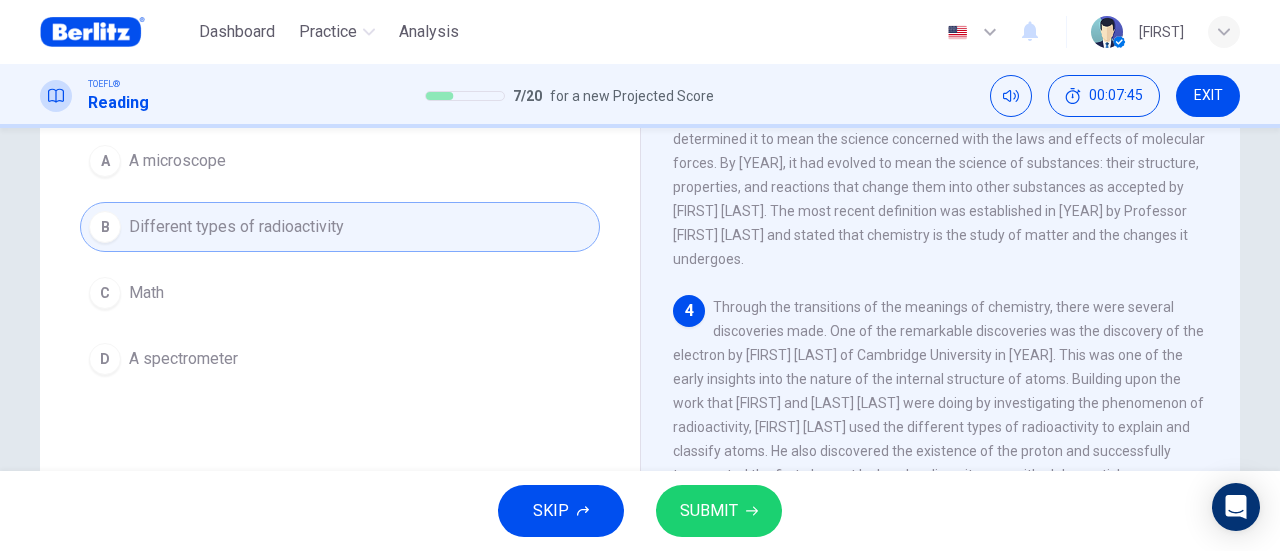 click 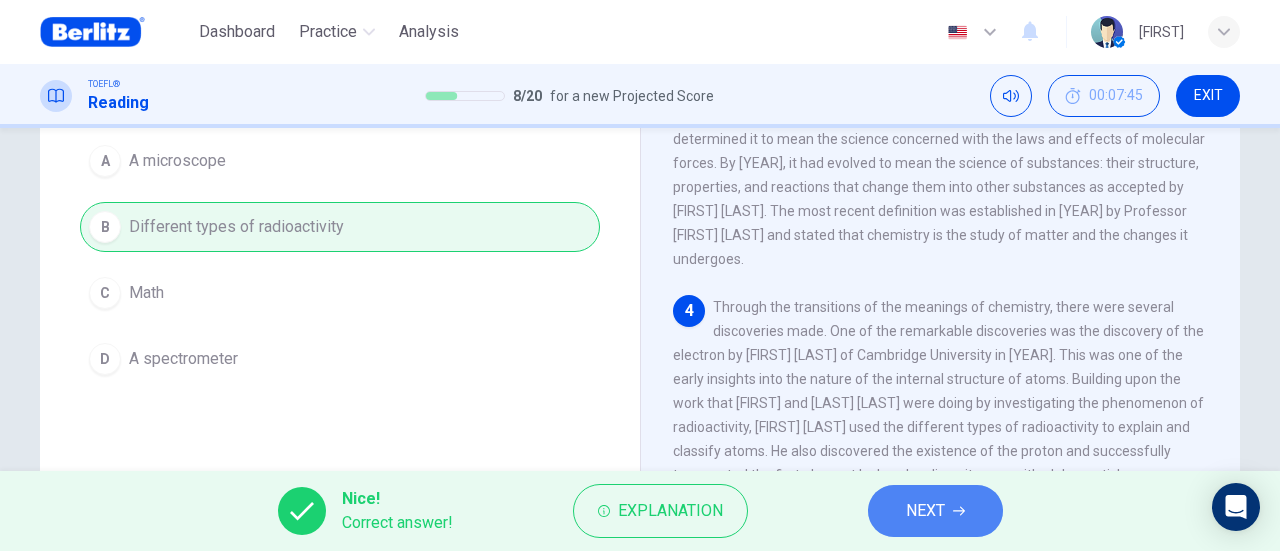click on "NEXT" at bounding box center [925, 511] 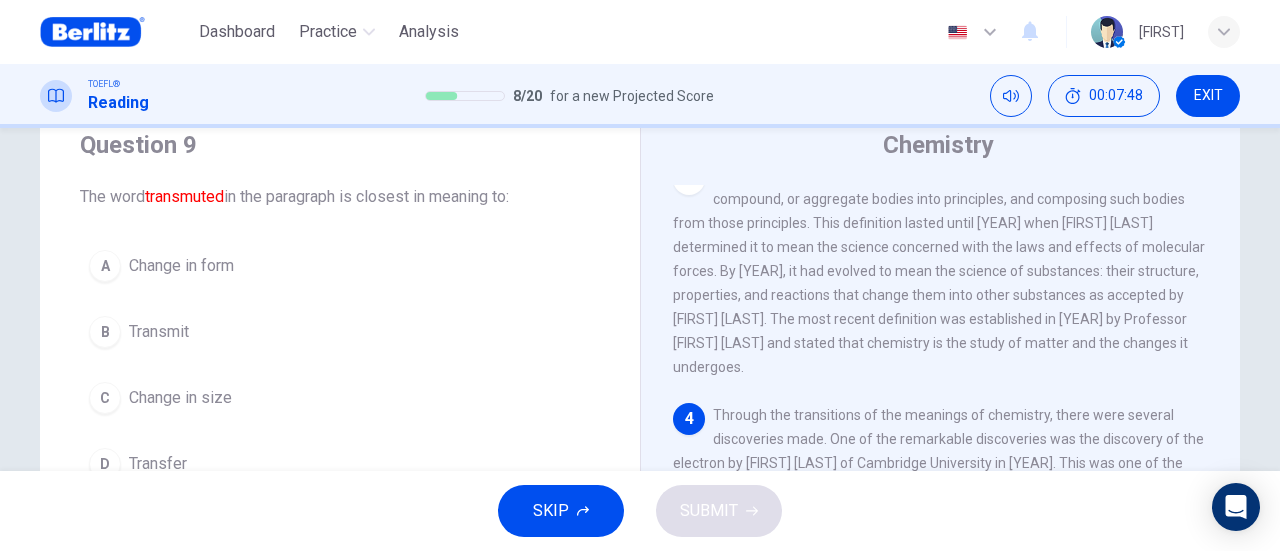 scroll, scrollTop: 100, scrollLeft: 0, axis: vertical 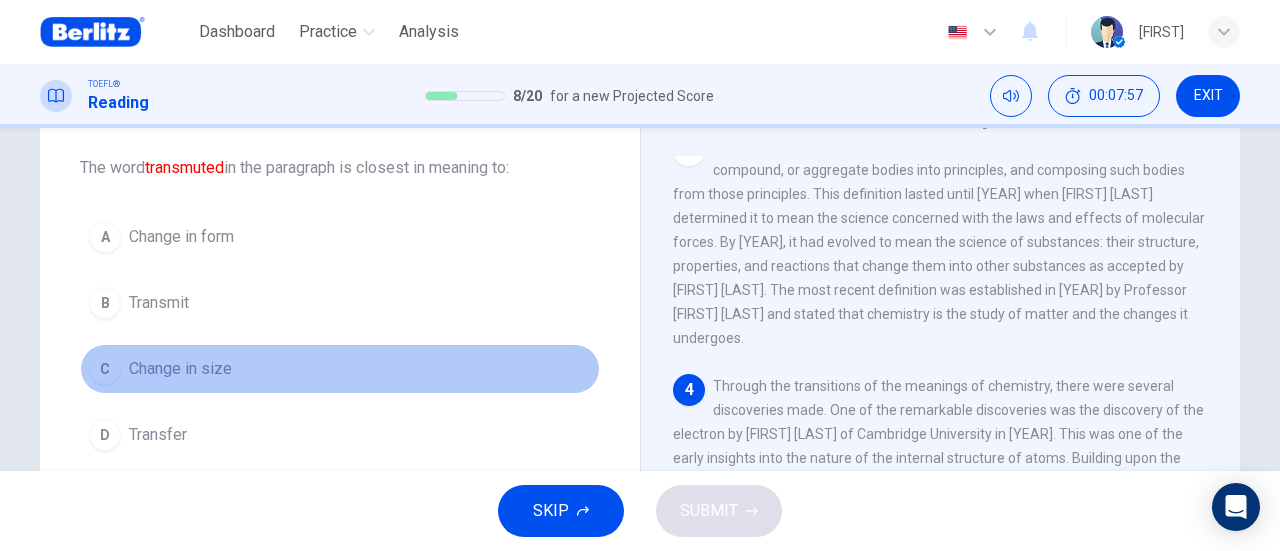 click on "C Change in size" at bounding box center [340, 369] 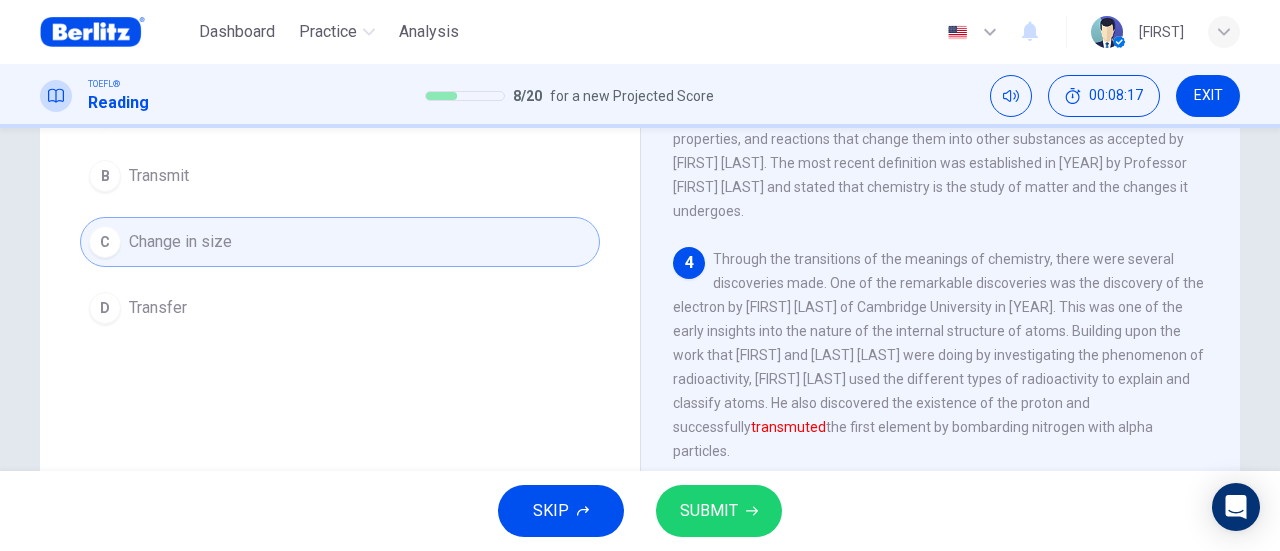 scroll, scrollTop: 100, scrollLeft: 0, axis: vertical 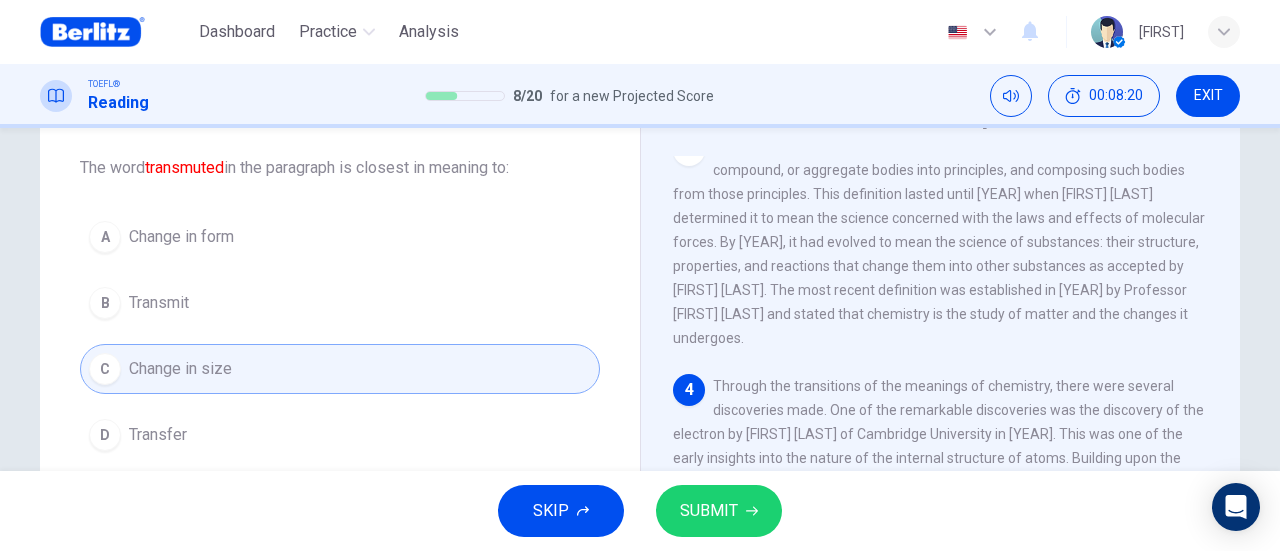 click on "Change in form" at bounding box center [181, 237] 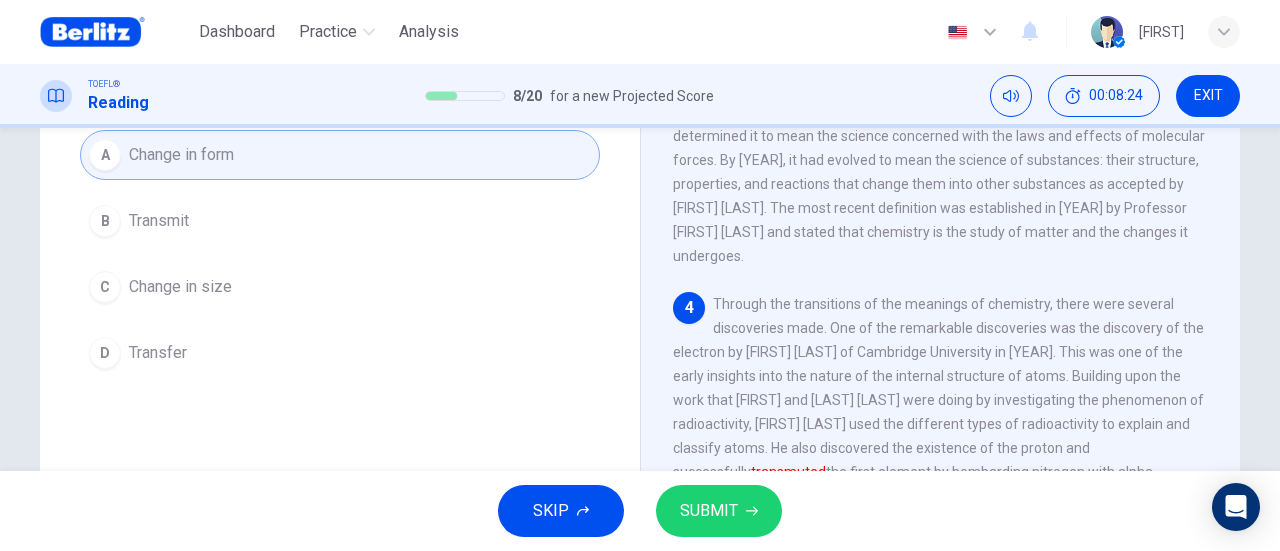 scroll, scrollTop: 200, scrollLeft: 0, axis: vertical 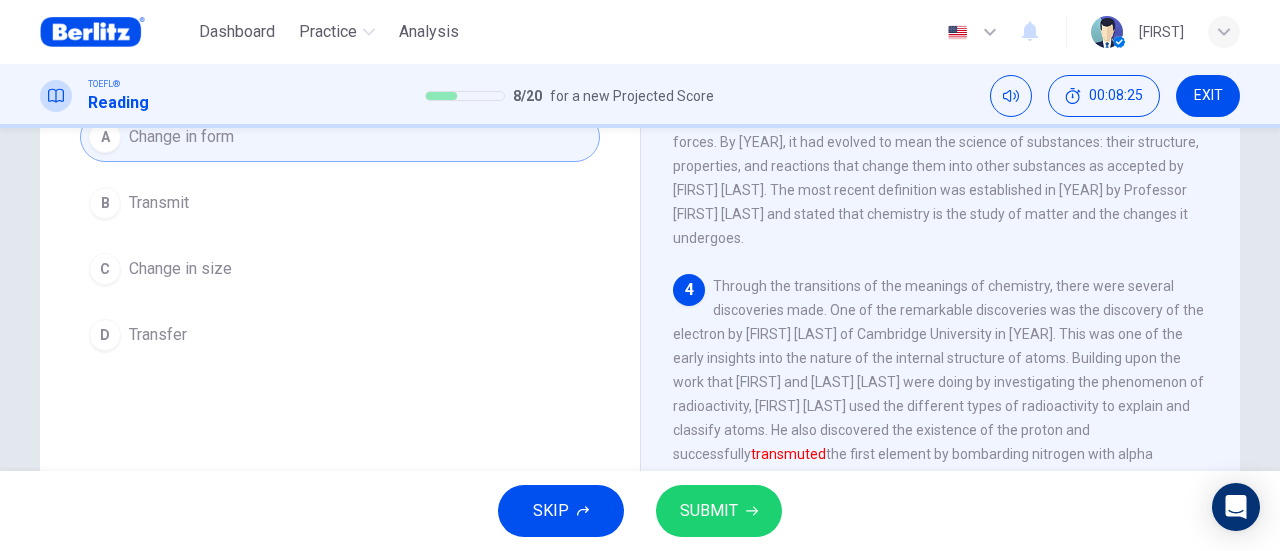 click on "SUBMIT" at bounding box center (719, 511) 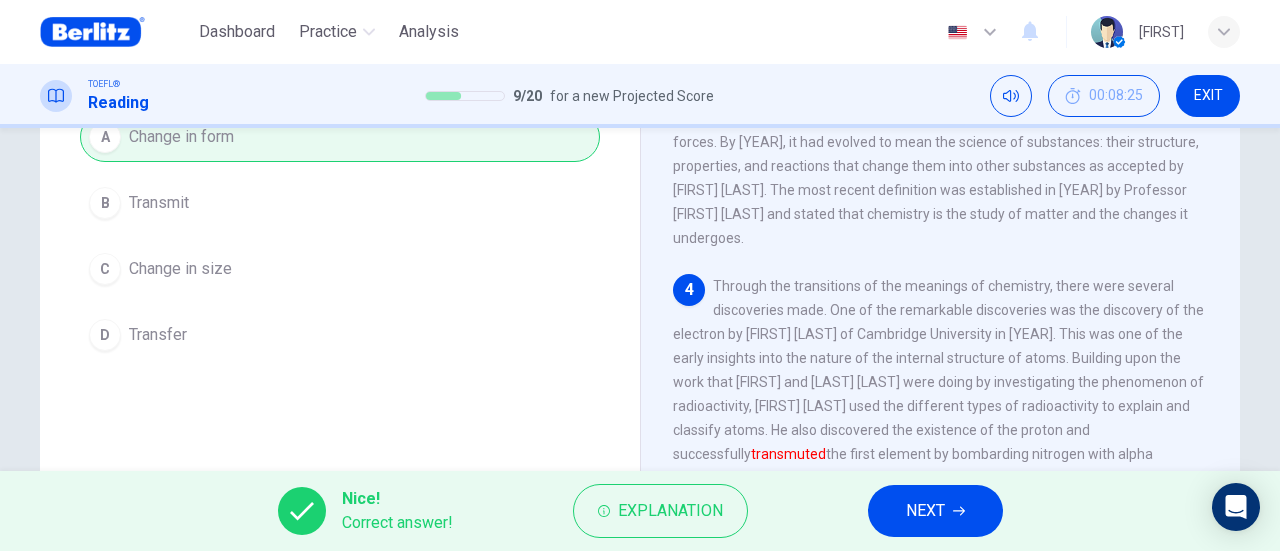 click on "NEXT" at bounding box center [935, 511] 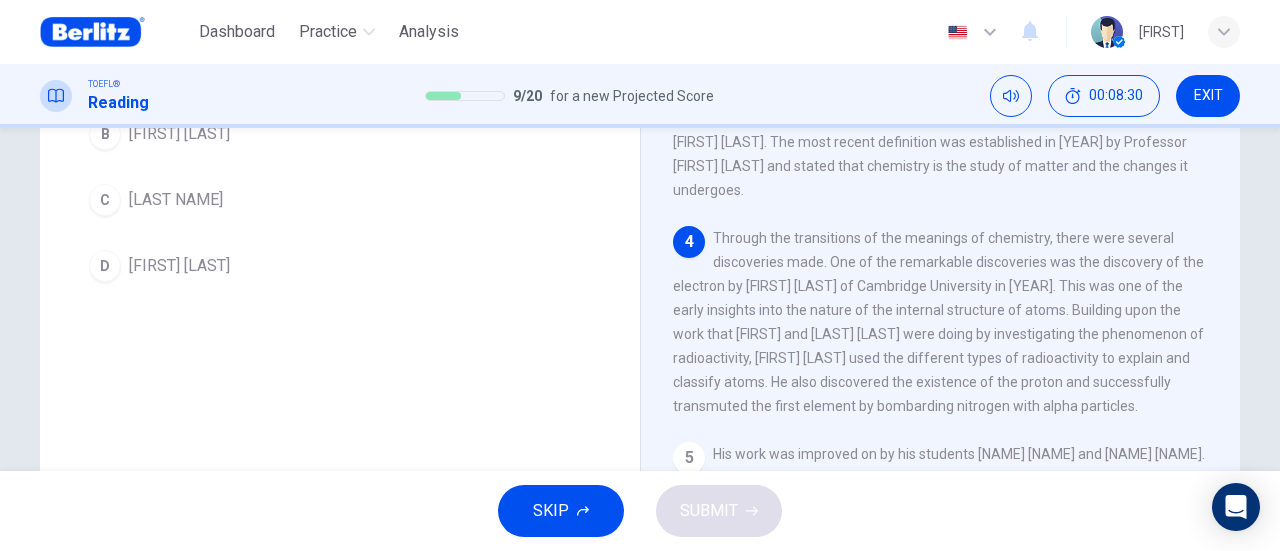 scroll, scrollTop: 300, scrollLeft: 0, axis: vertical 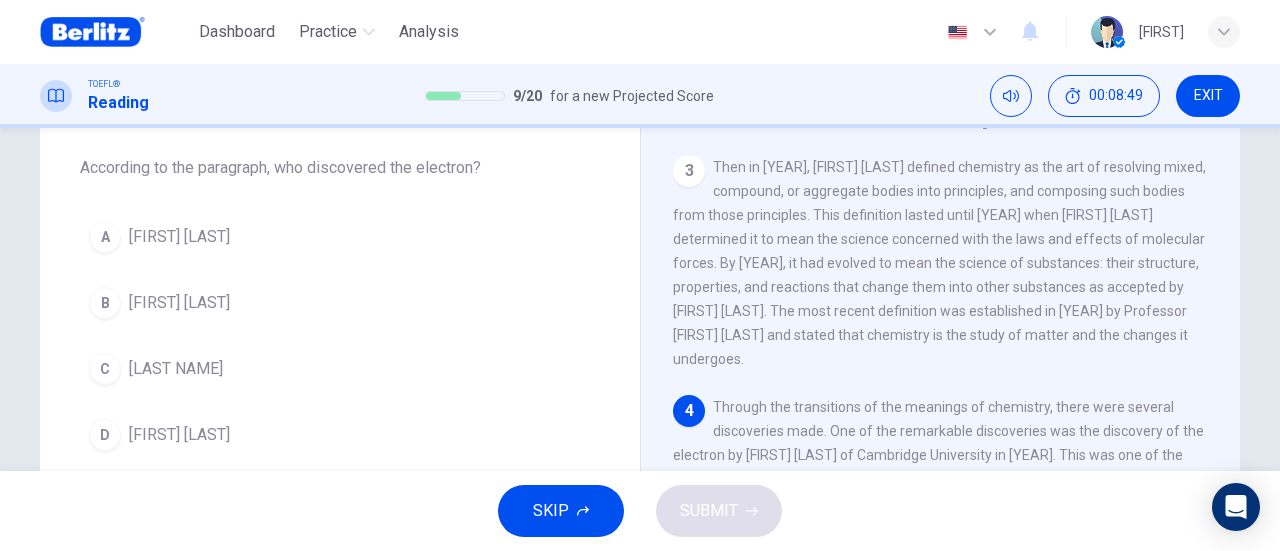 click on "[FIRST] [LAST]" at bounding box center [179, 237] 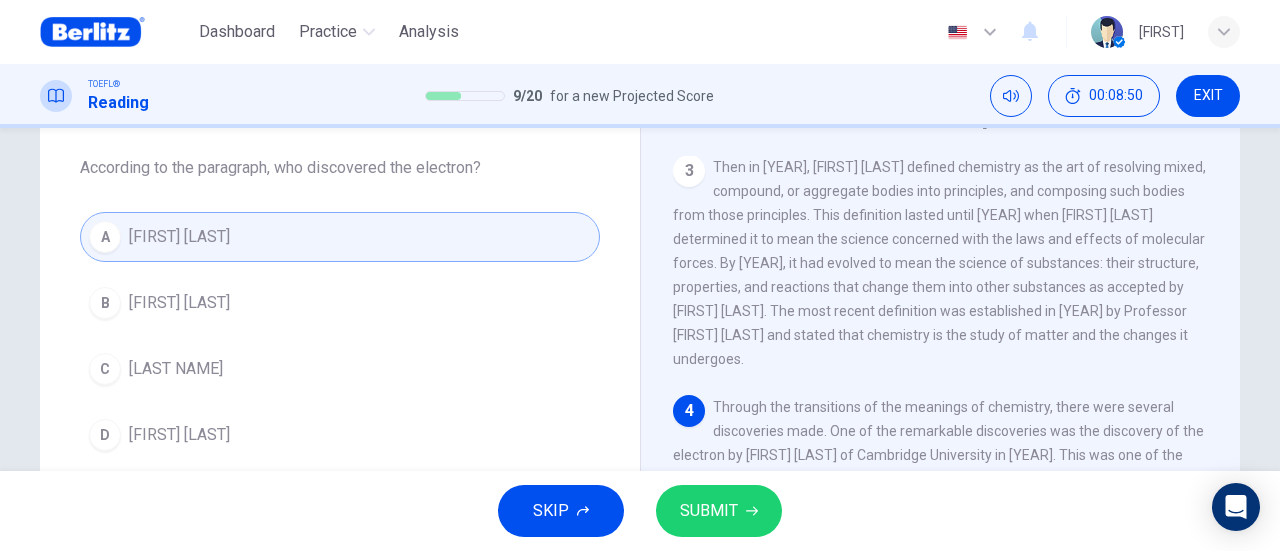 click on "SUBMIT" at bounding box center [709, 511] 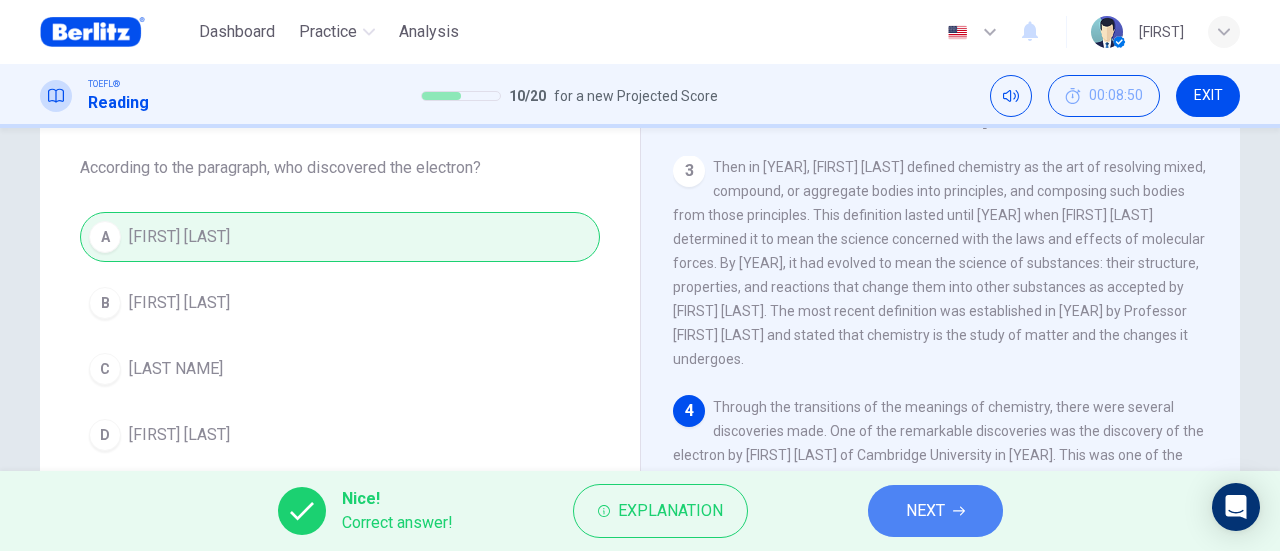 click on "NEXT" at bounding box center (925, 511) 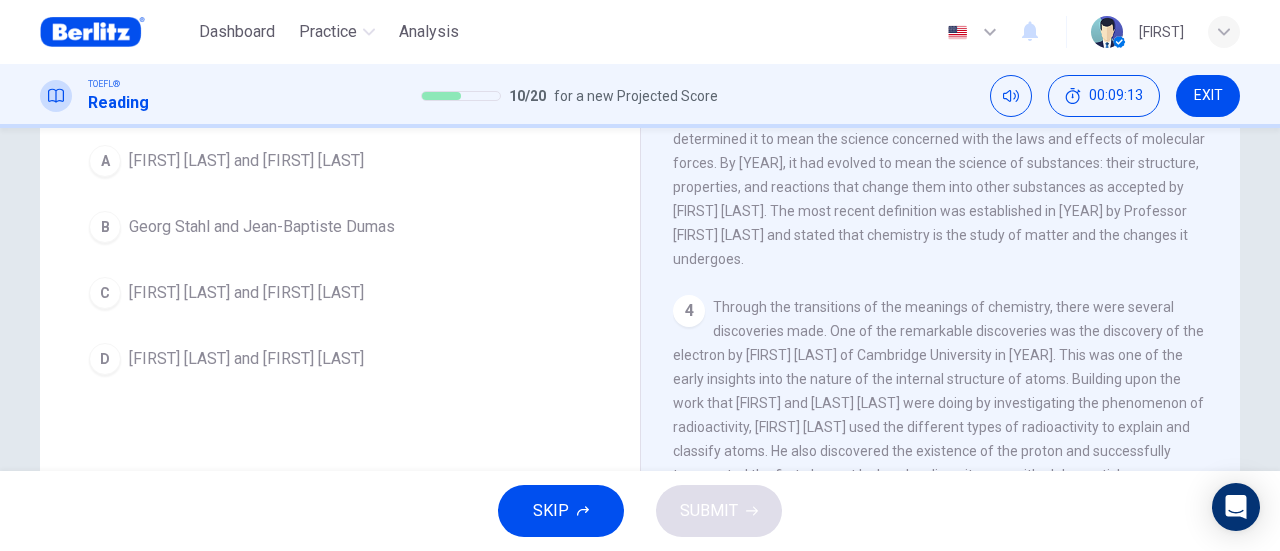 scroll, scrollTop: 100, scrollLeft: 0, axis: vertical 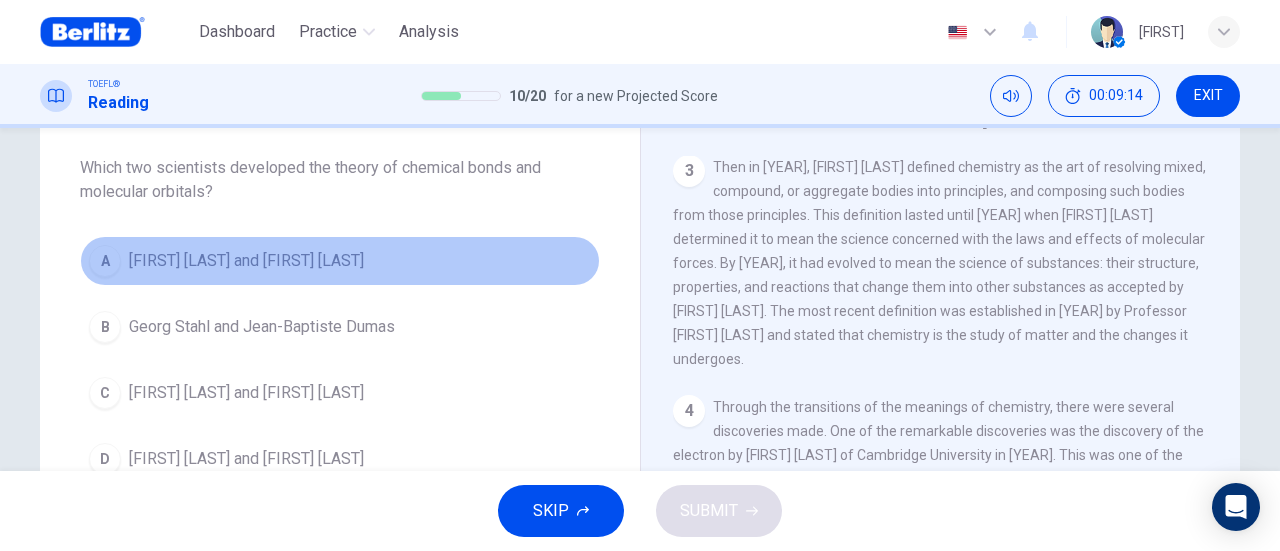 click on "[FIRST] [LAST] and [FIRST] [LAST]" at bounding box center (246, 261) 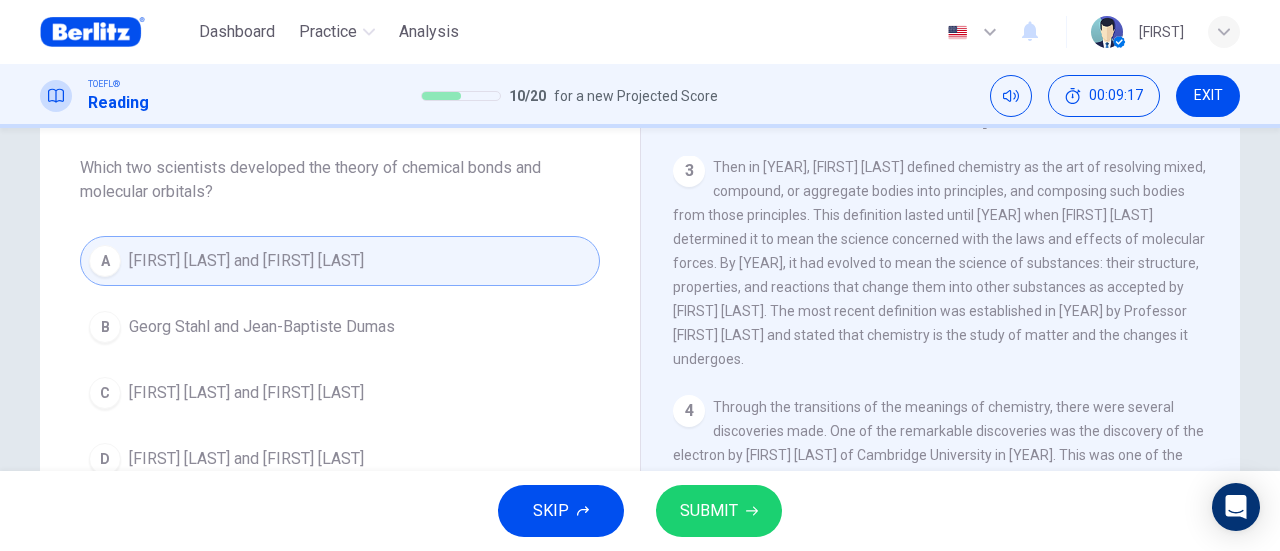 scroll, scrollTop: 200, scrollLeft: 0, axis: vertical 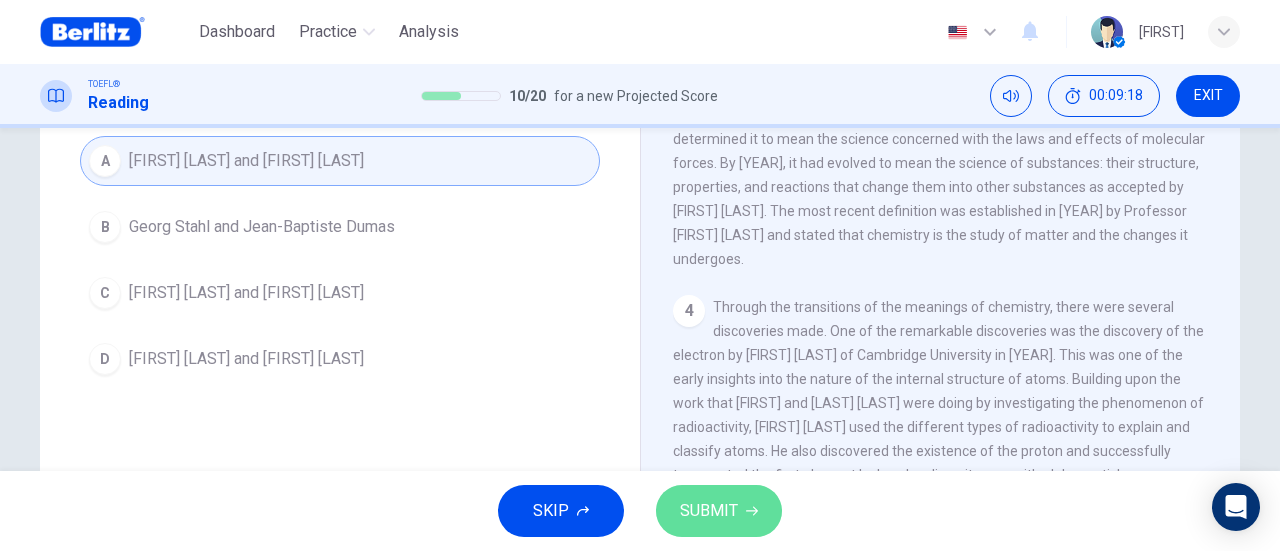click on "SUBMIT" at bounding box center (709, 511) 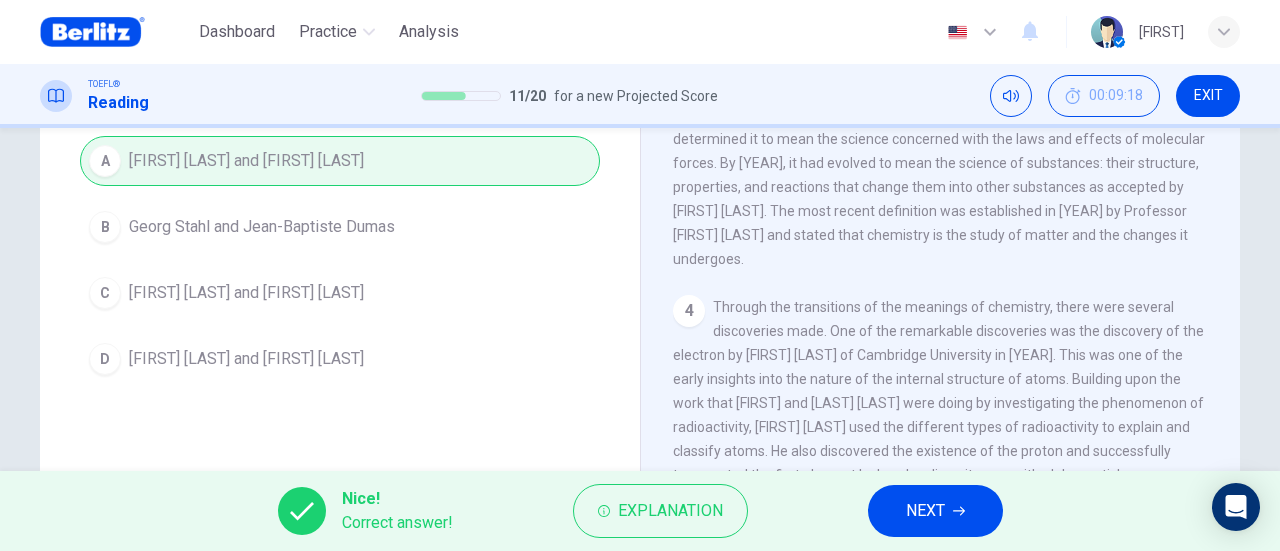 click on "NEXT" at bounding box center [925, 511] 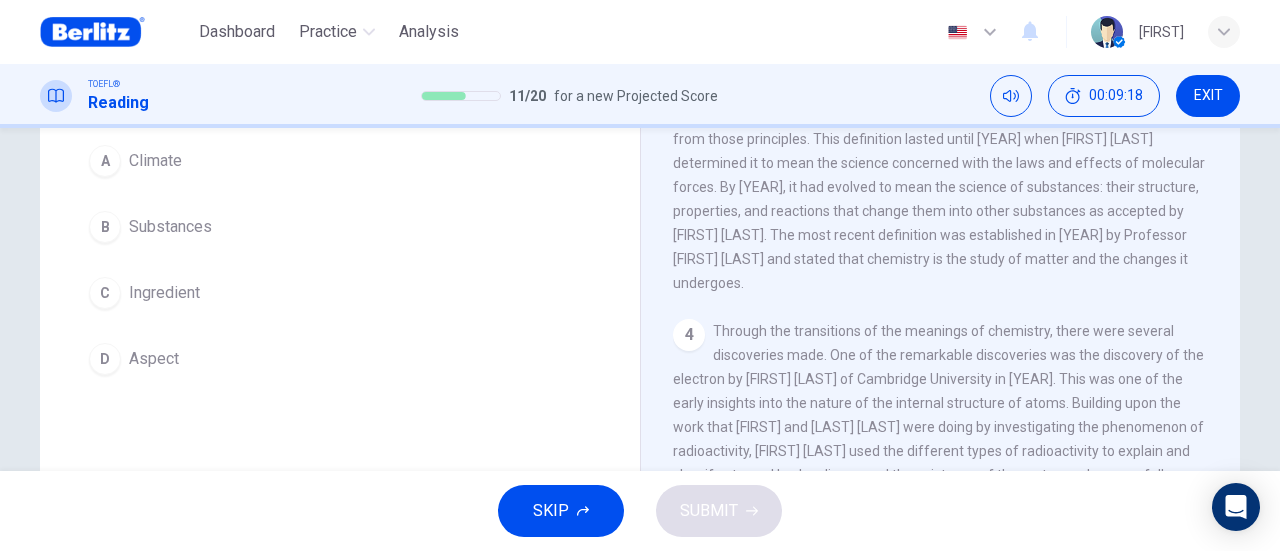 scroll, scrollTop: 76, scrollLeft: 0, axis: vertical 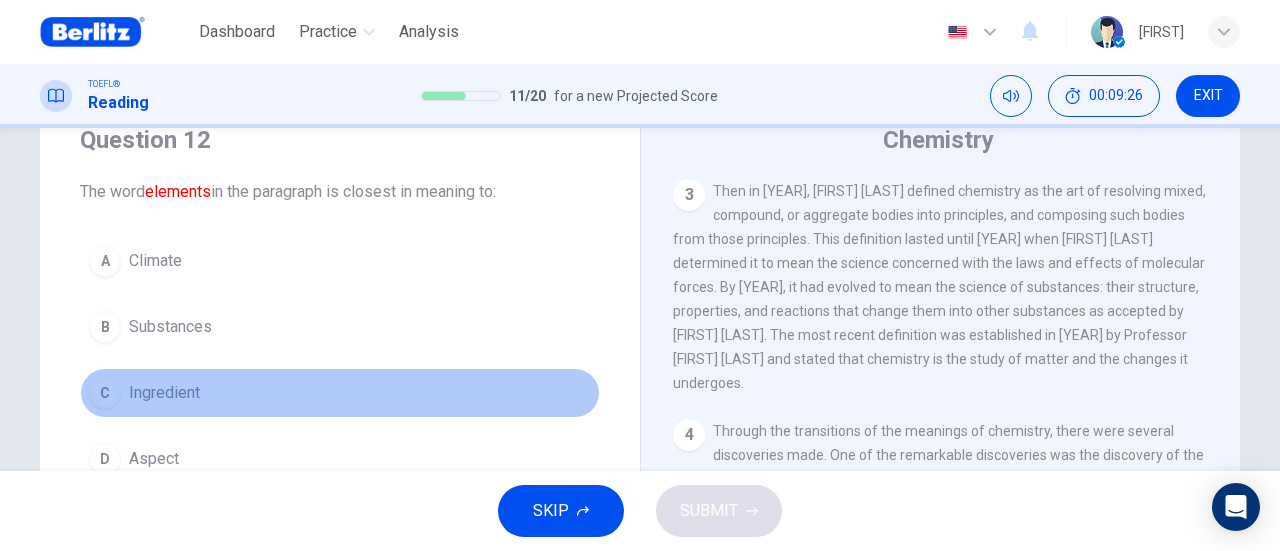 click on "C Ingredient" at bounding box center [340, 393] 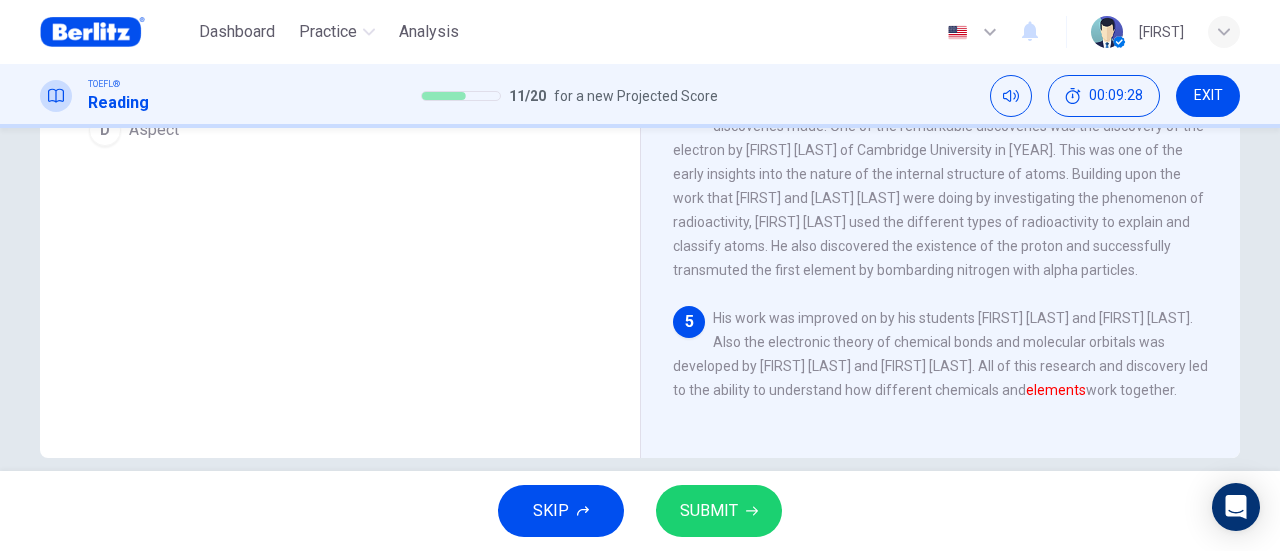scroll, scrollTop: 432, scrollLeft: 0, axis: vertical 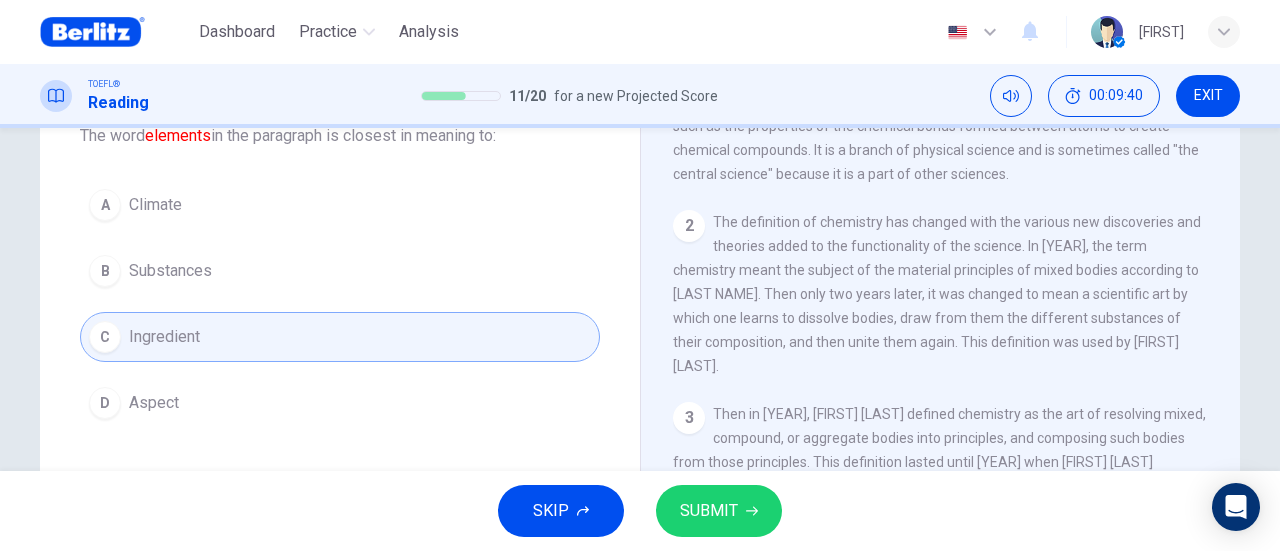 click on "Substances" at bounding box center (170, 271) 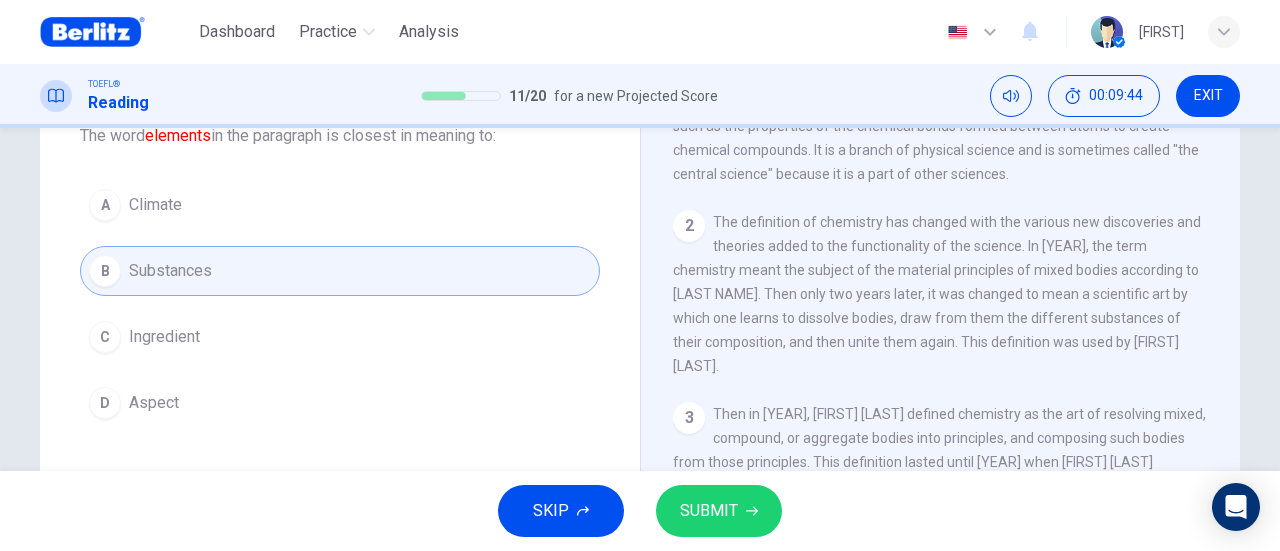 click on "SUBMIT" at bounding box center (709, 511) 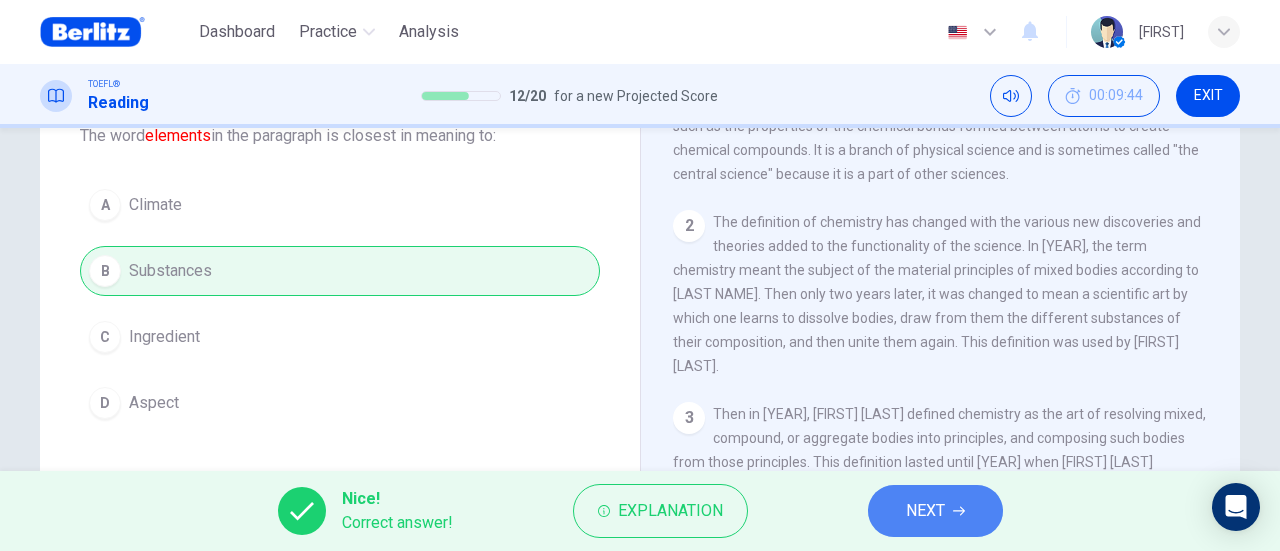 click on "NEXT" at bounding box center [925, 511] 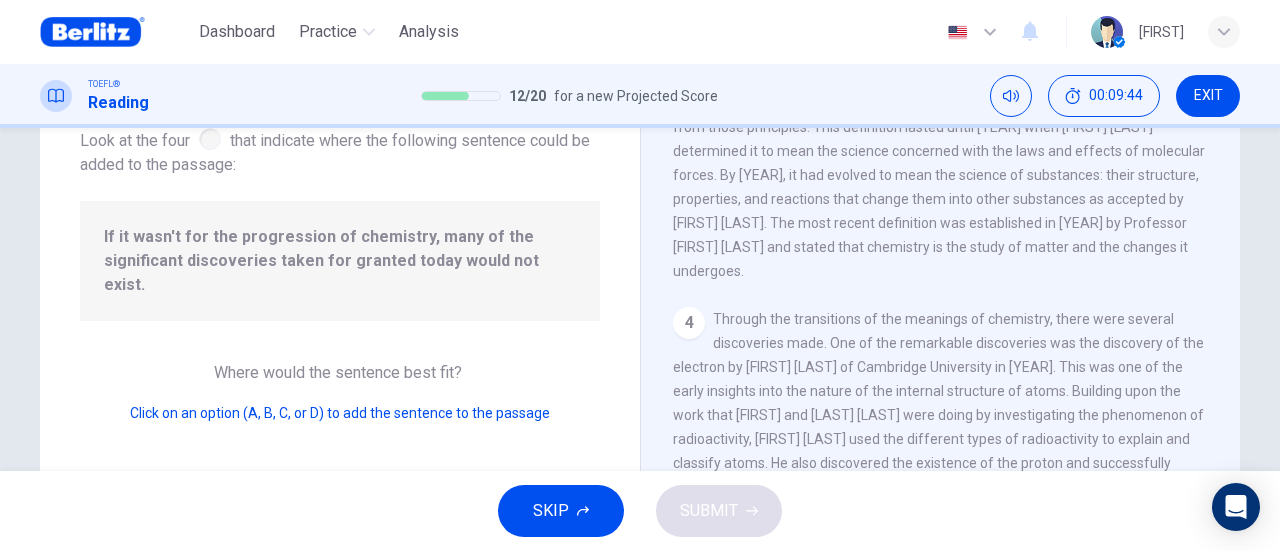 scroll, scrollTop: 412, scrollLeft: 0, axis: vertical 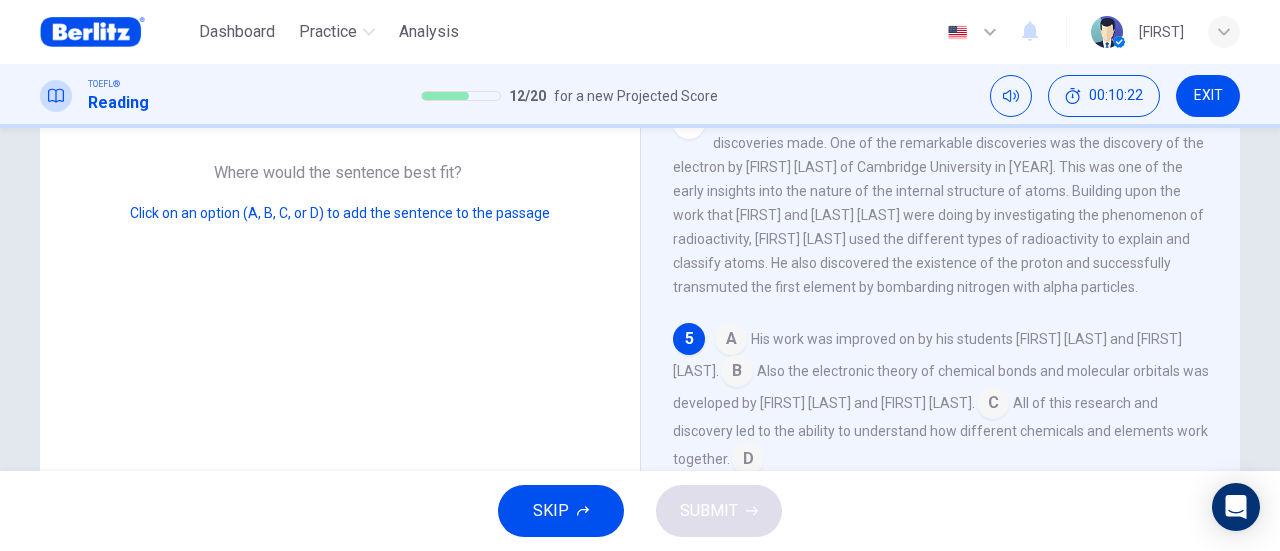 click at bounding box center (748, 461) 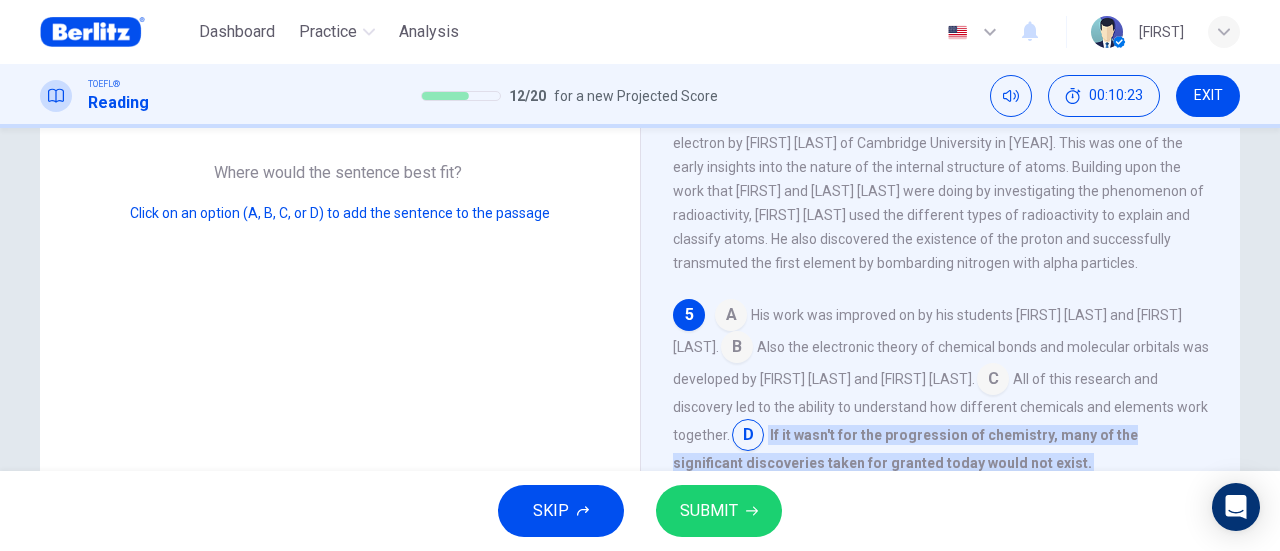 scroll, scrollTop: 436, scrollLeft: 0, axis: vertical 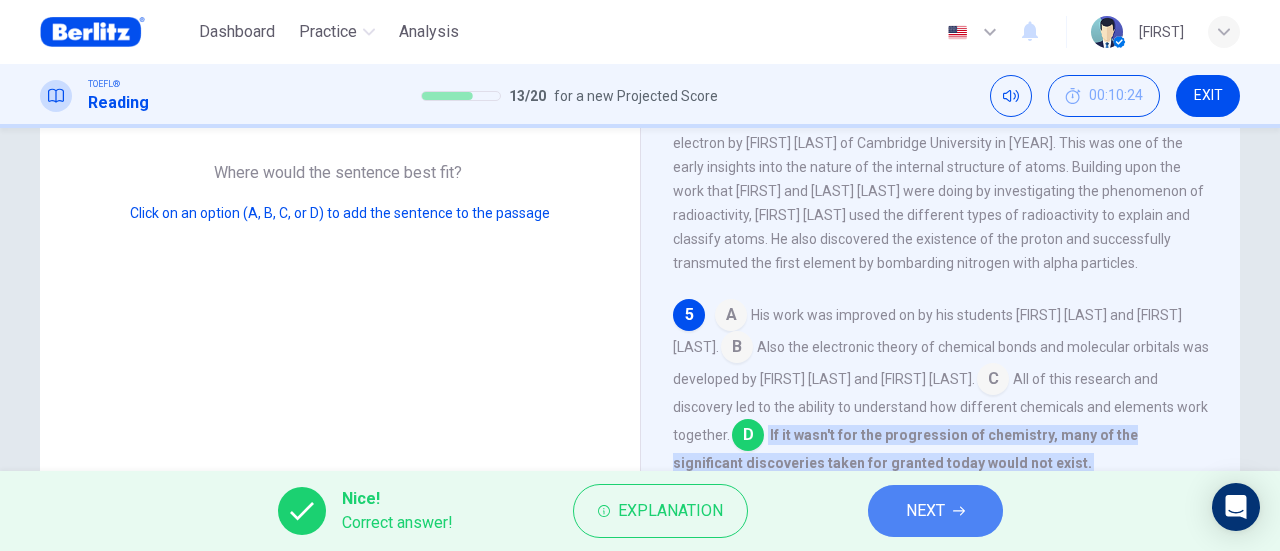 click on "NEXT" at bounding box center [925, 511] 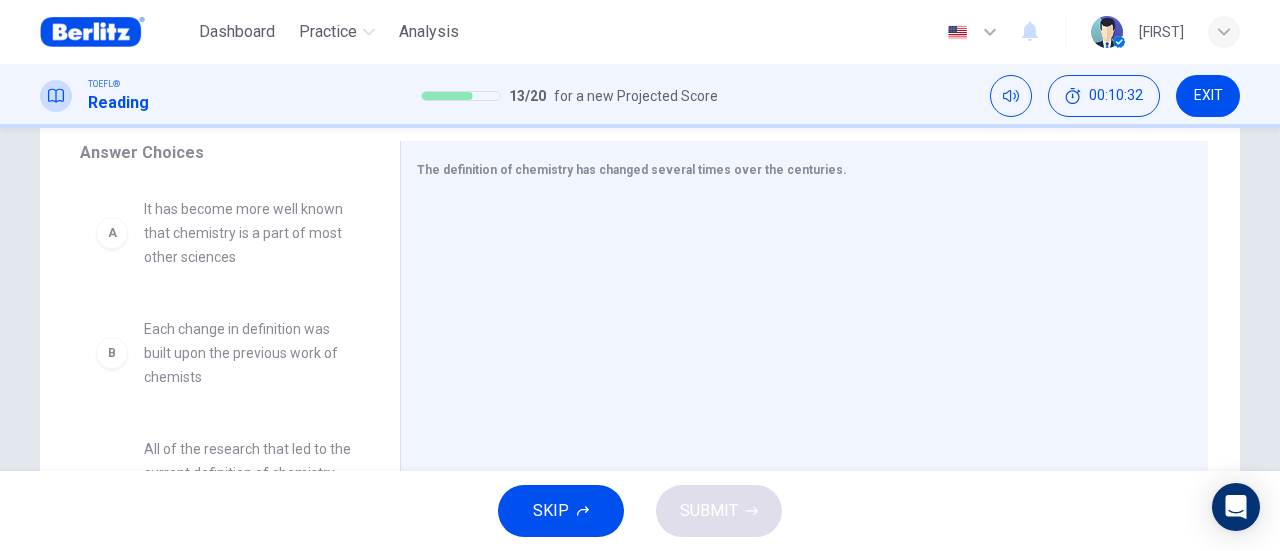 scroll, scrollTop: 100, scrollLeft: 0, axis: vertical 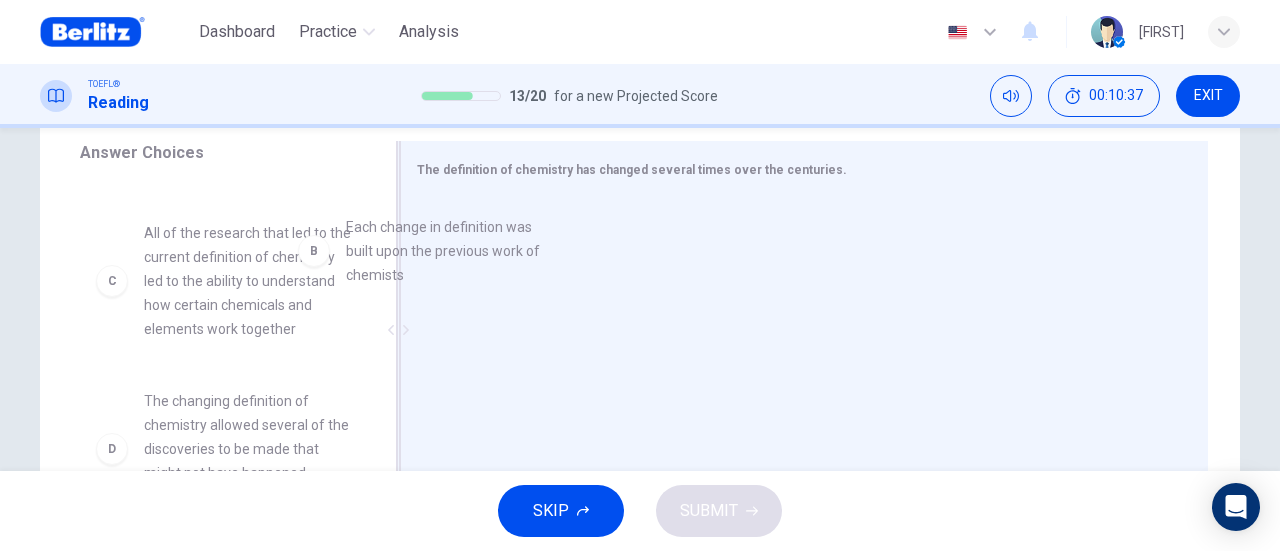 drag, startPoint x: 226, startPoint y: 241, endPoint x: 498, endPoint y: 233, distance: 272.1176 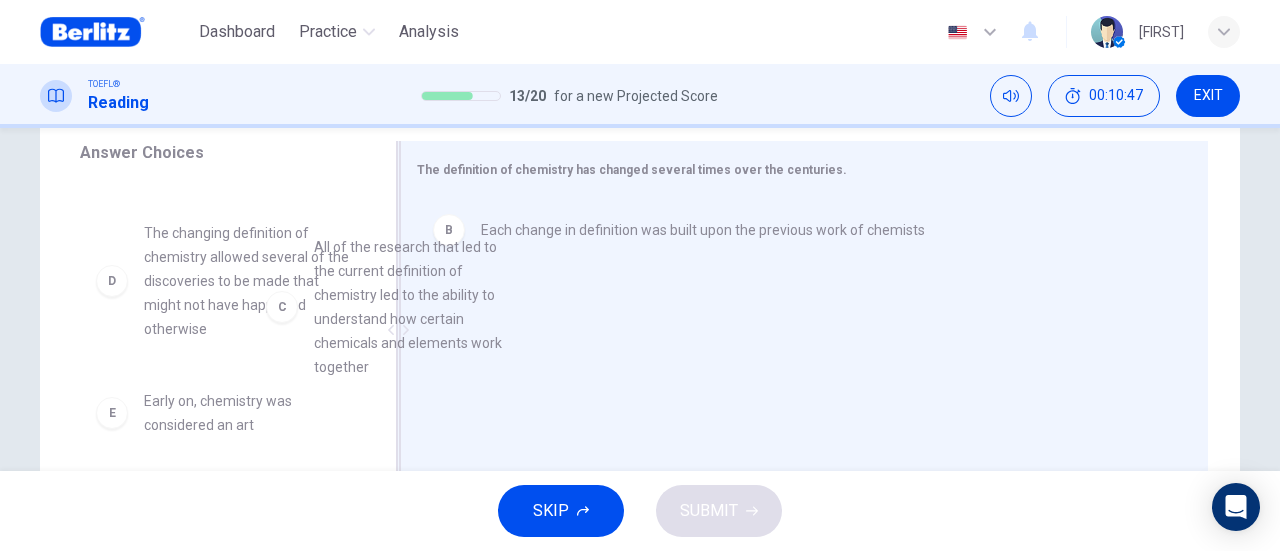 drag, startPoint x: 292, startPoint y: 278, endPoint x: 620, endPoint y: 297, distance: 328.54984 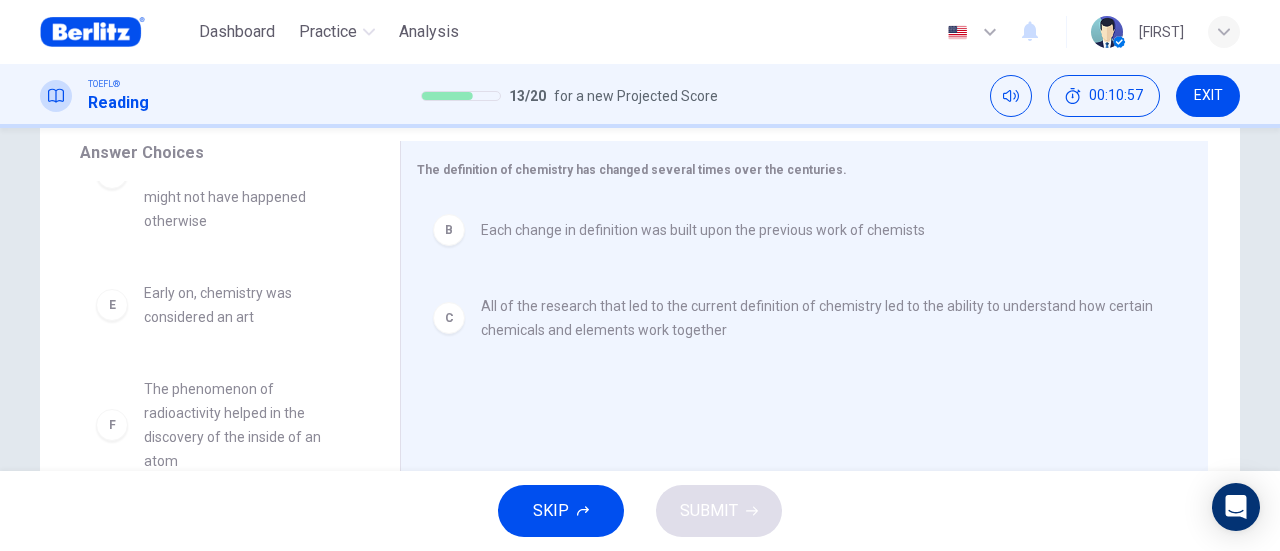 scroll, scrollTop: 104, scrollLeft: 0, axis: vertical 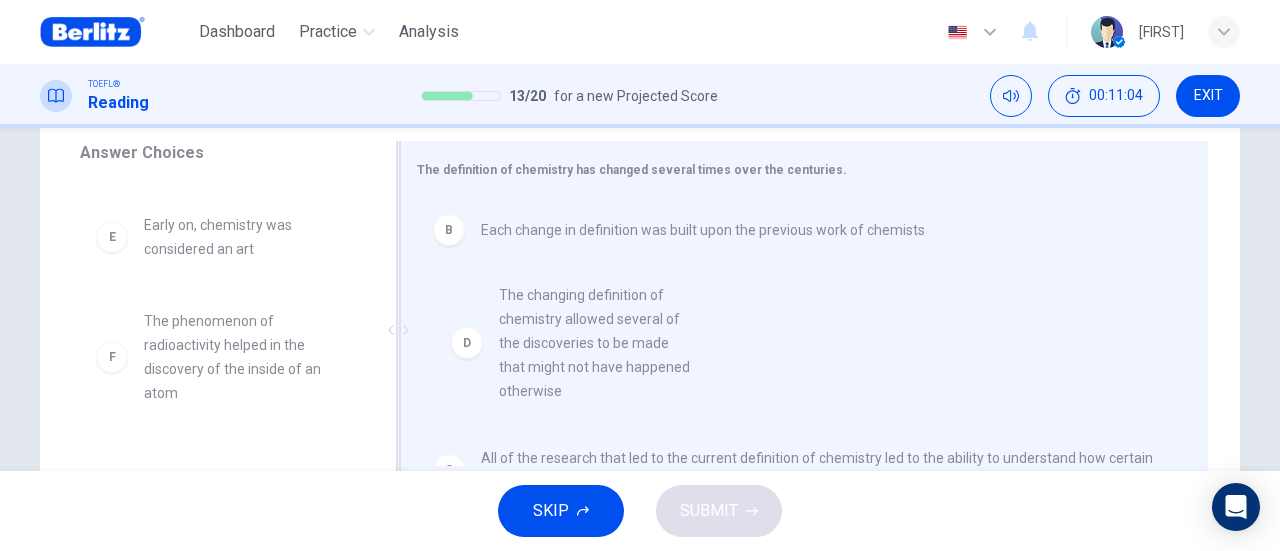 drag, startPoint x: 236, startPoint y: 261, endPoint x: 602, endPoint y: 333, distance: 373.01474 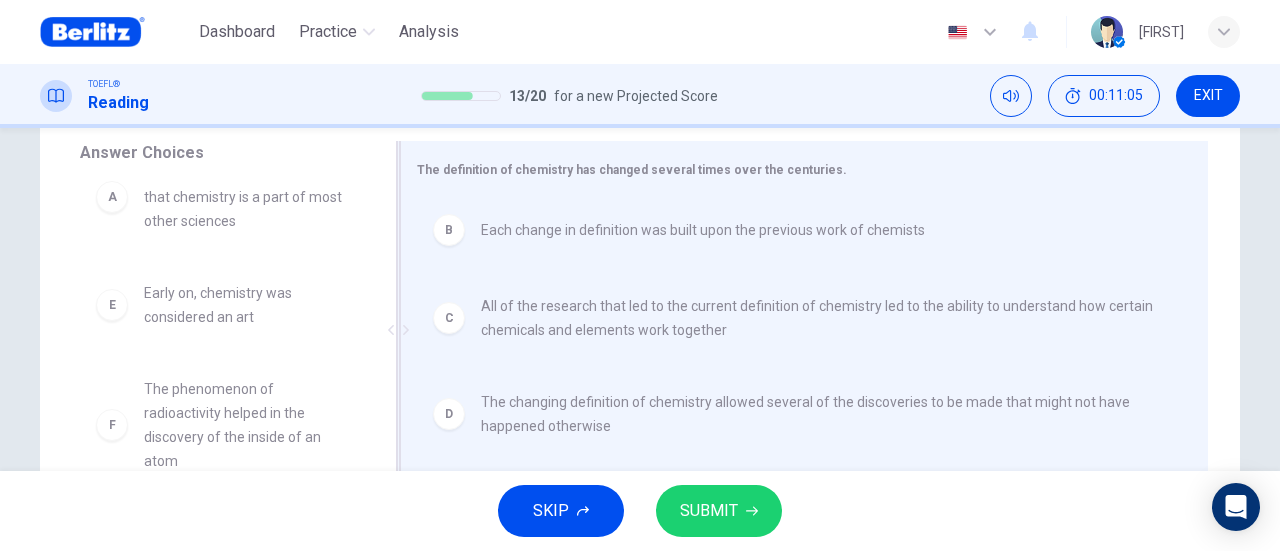 scroll, scrollTop: 36, scrollLeft: 0, axis: vertical 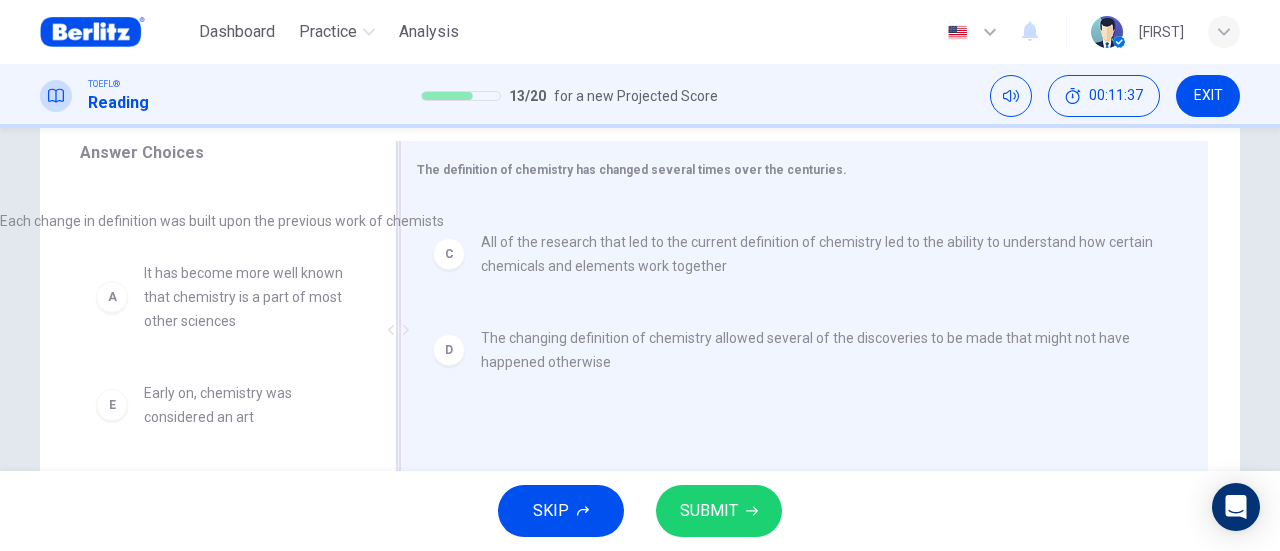 drag, startPoint x: 671, startPoint y: 231, endPoint x: 187, endPoint y: 222, distance: 484.08368 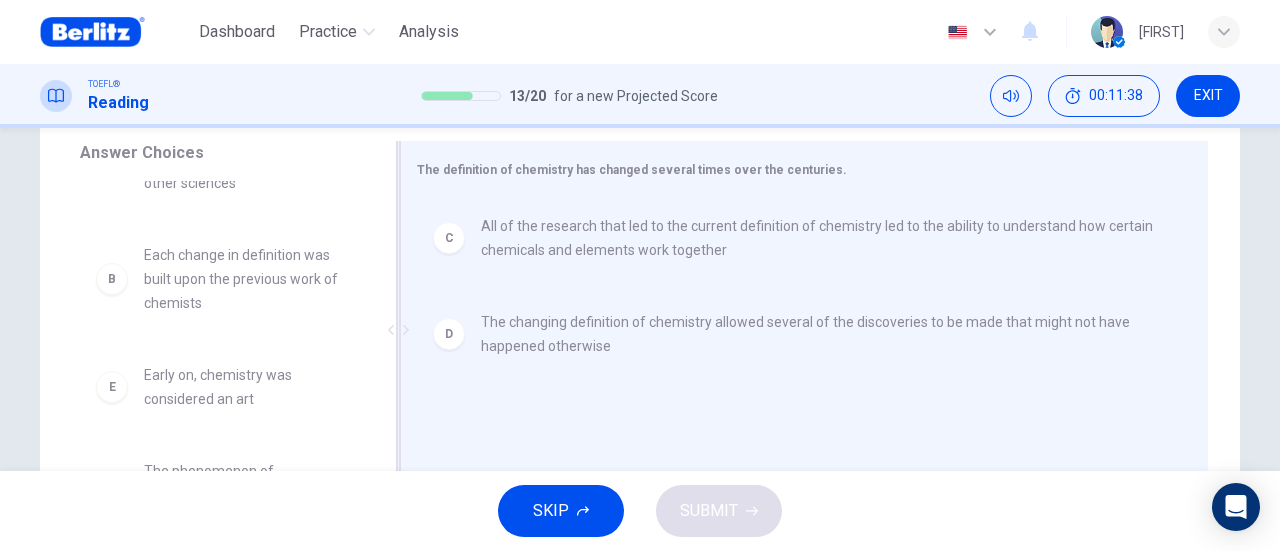 scroll, scrollTop: 156, scrollLeft: 0, axis: vertical 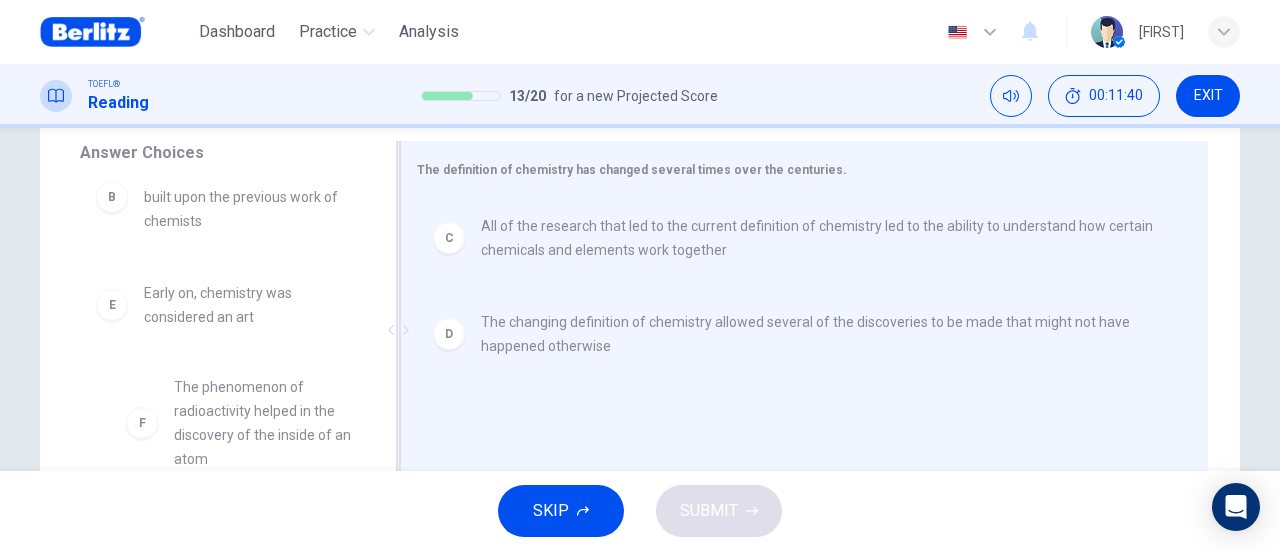 drag, startPoint x: 195, startPoint y: 430, endPoint x: 601, endPoint y: 395, distance: 407.50583 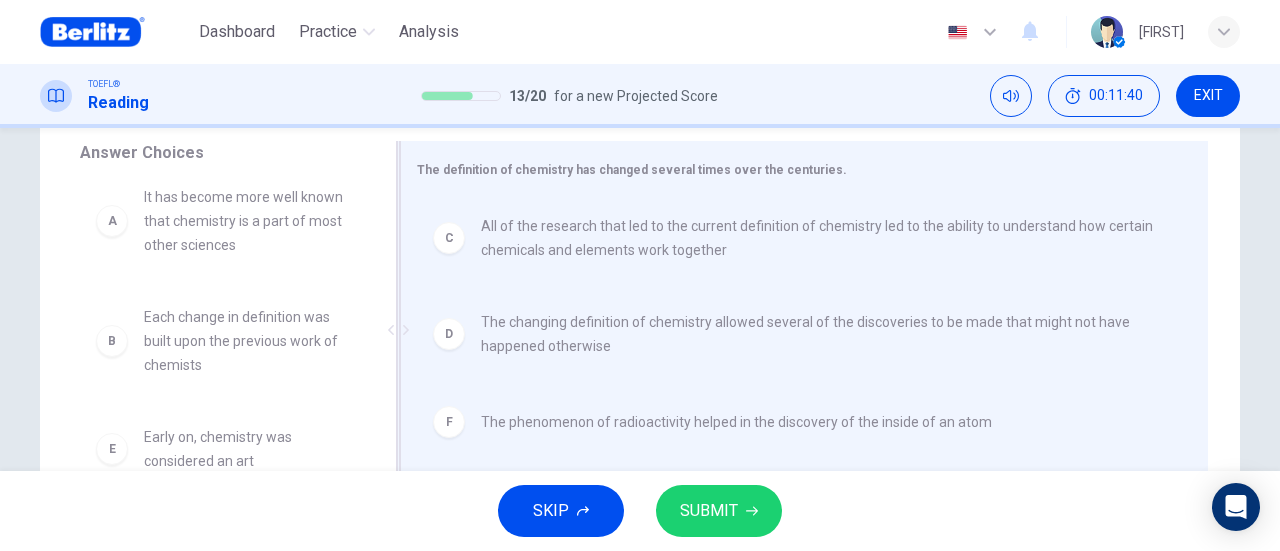 scroll, scrollTop: 12, scrollLeft: 0, axis: vertical 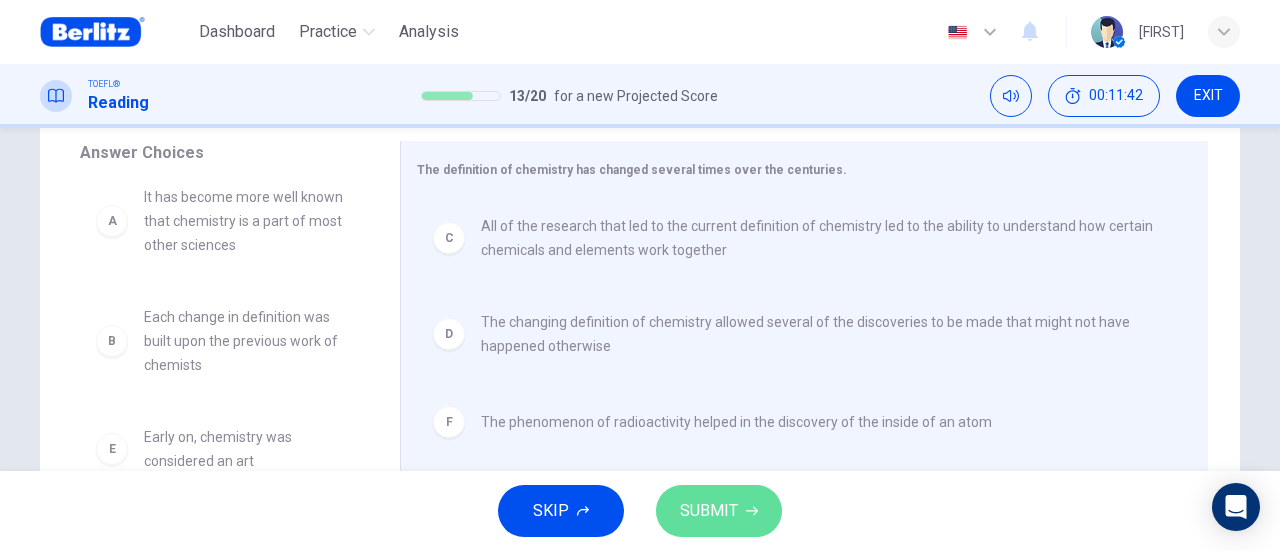 click on "SUBMIT" at bounding box center (709, 511) 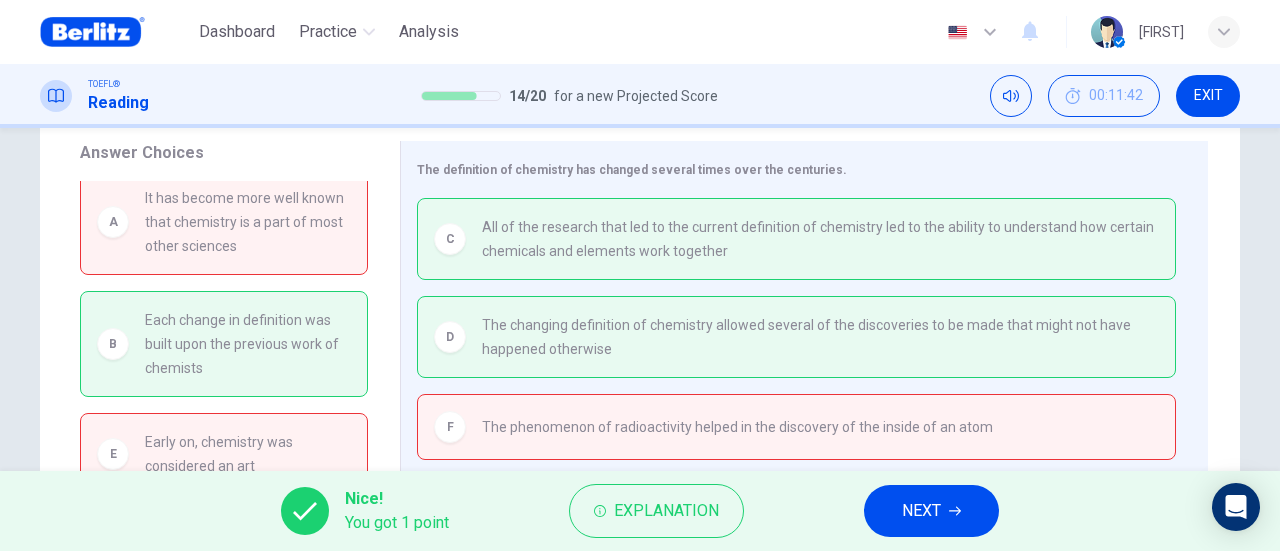 click on "NEXT" at bounding box center (921, 511) 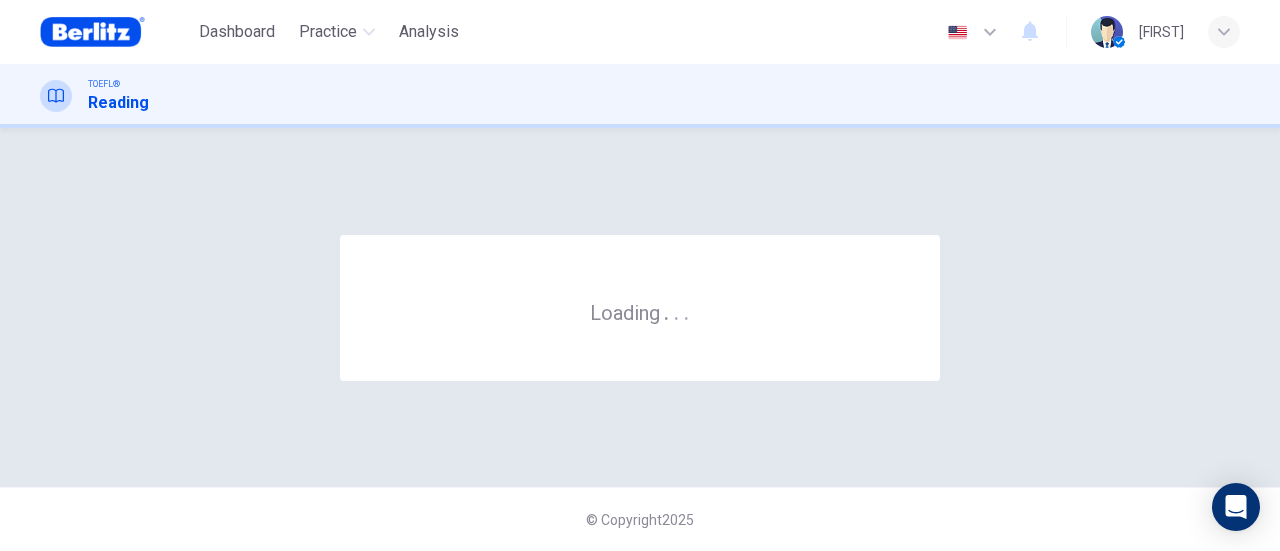 scroll, scrollTop: 0, scrollLeft: 0, axis: both 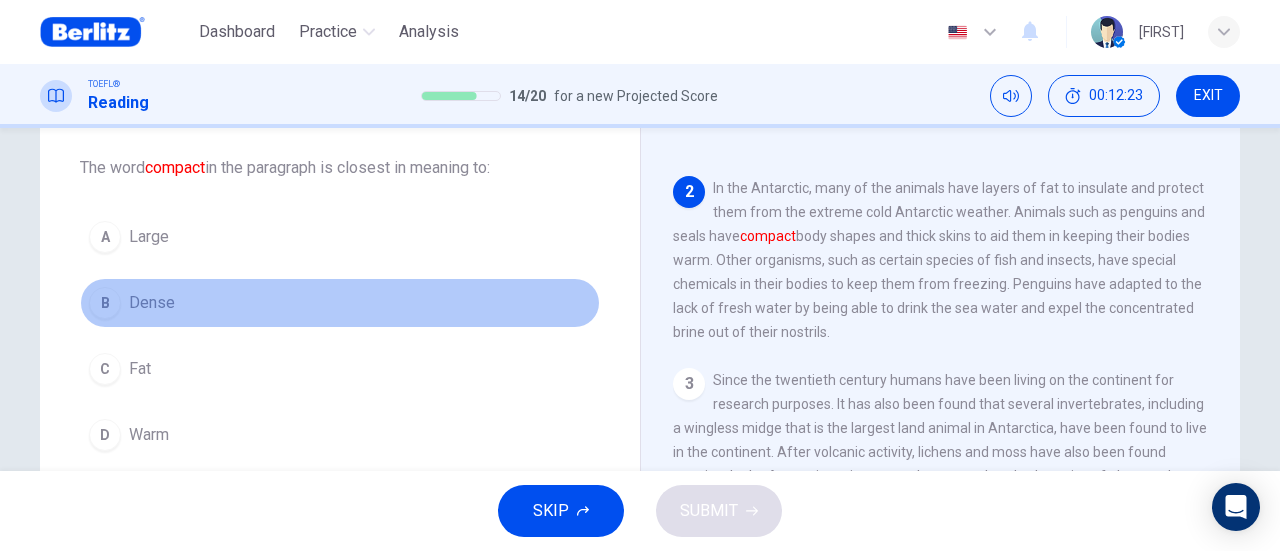 drag, startPoint x: 174, startPoint y: 300, endPoint x: 572, endPoint y: 548, distance: 468.94348 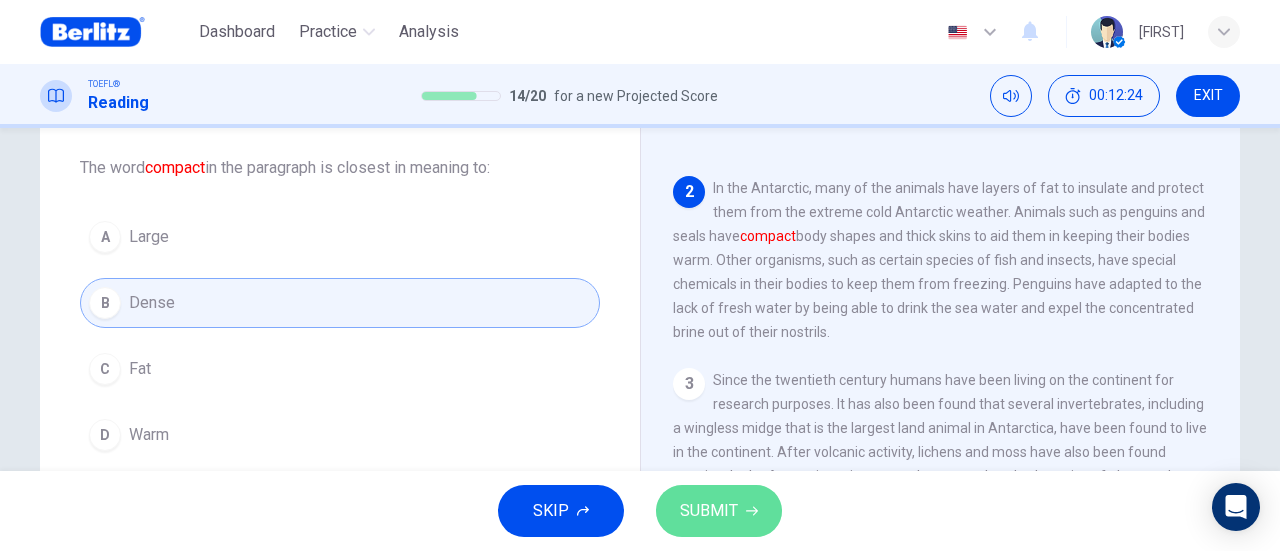 click on "SUBMIT" at bounding box center [709, 511] 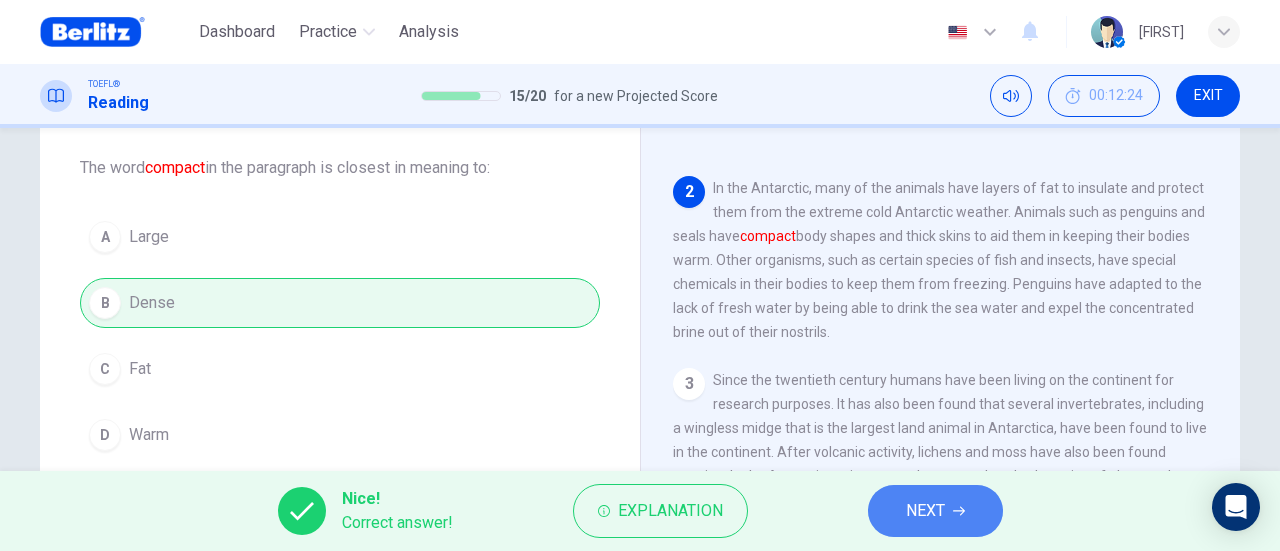click 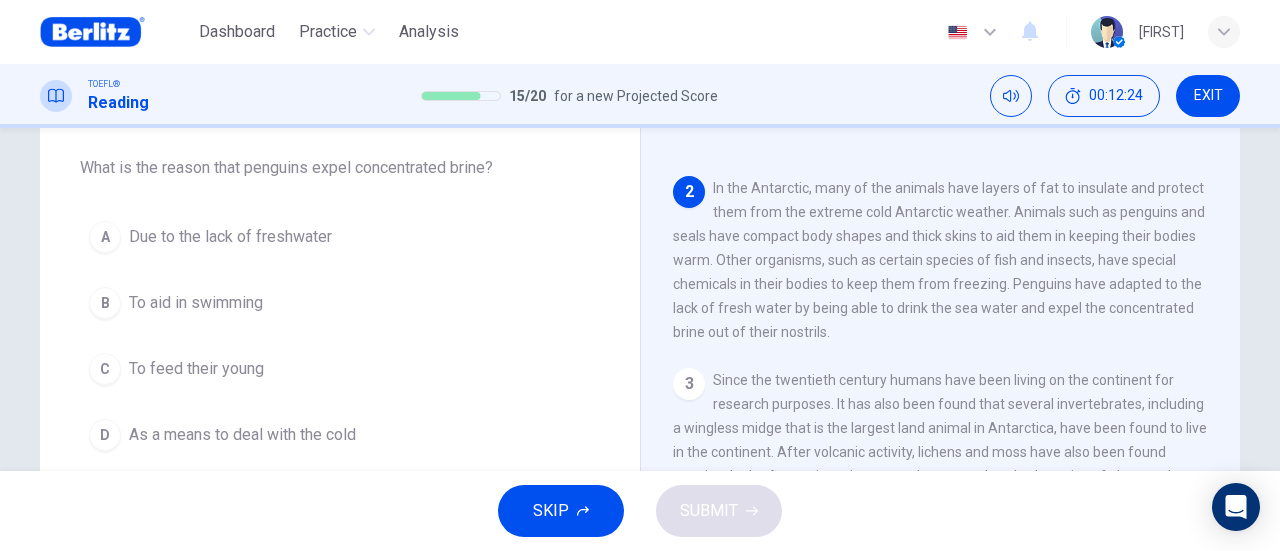 scroll, scrollTop: 122, scrollLeft: 0, axis: vertical 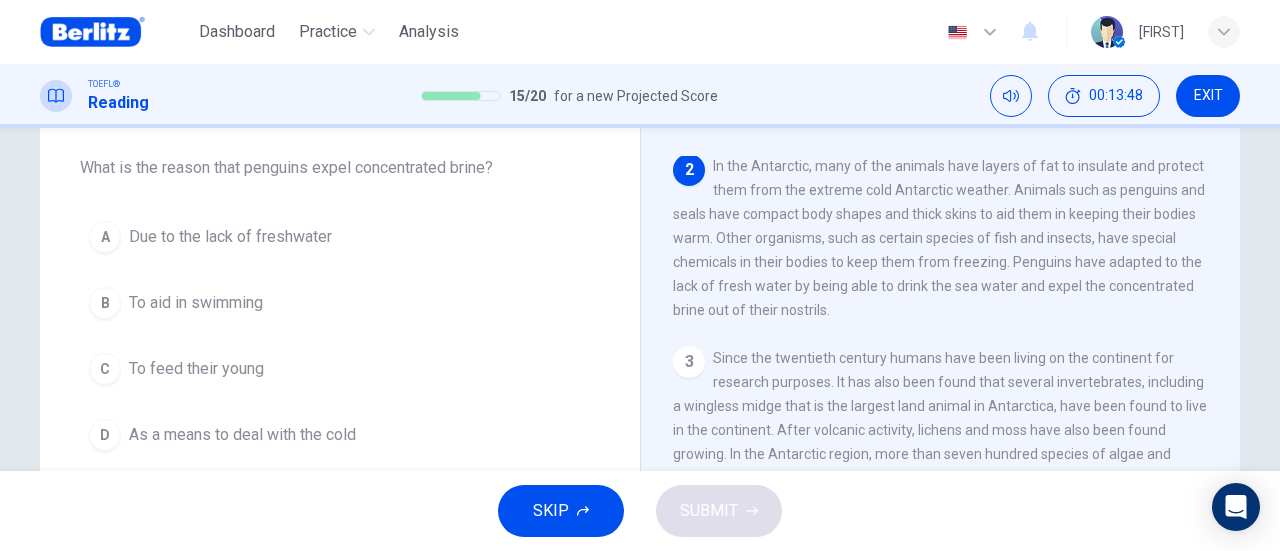 click on "Due to the lack of freshwater" at bounding box center [230, 237] 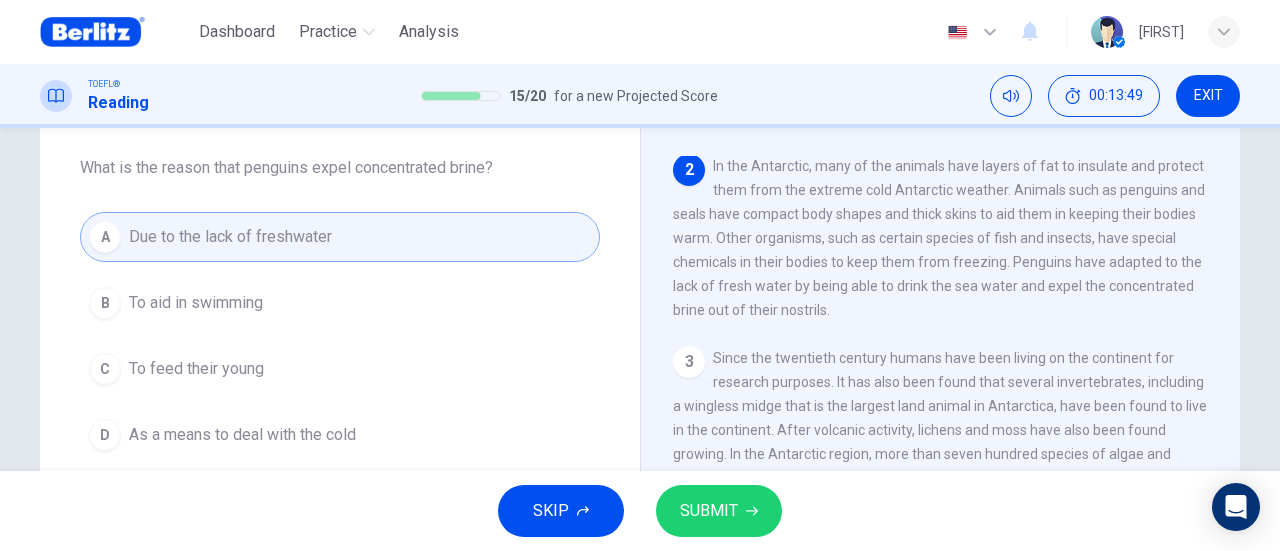 click on "SUBMIT" at bounding box center (719, 511) 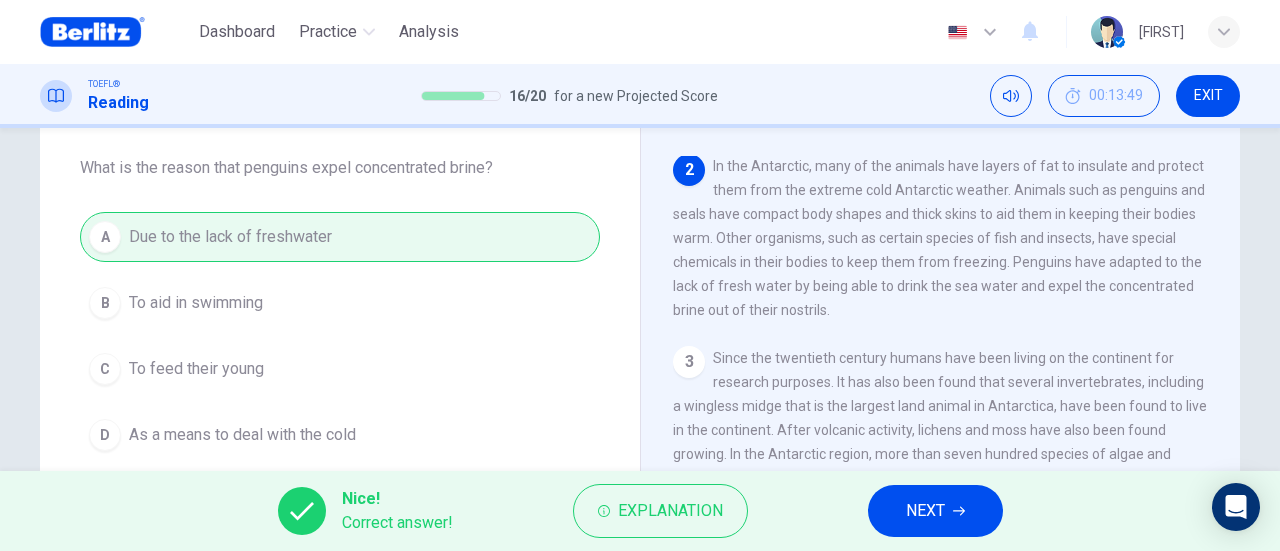 click on "NEXT" at bounding box center (925, 511) 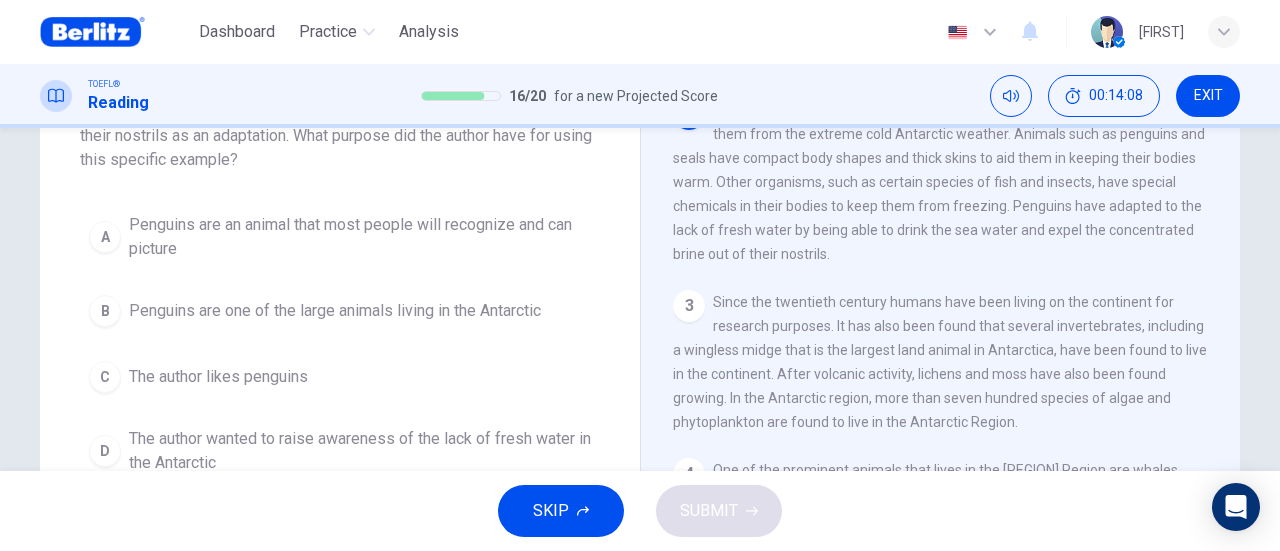 scroll, scrollTop: 200, scrollLeft: 0, axis: vertical 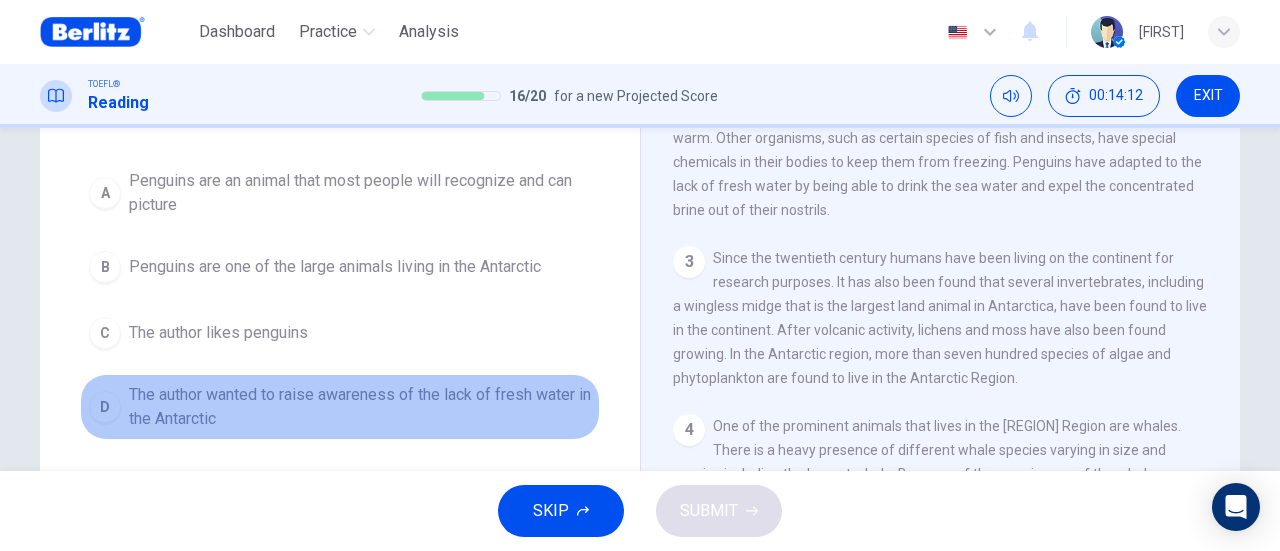 click on "The author wanted to raise awareness of the lack of fresh water in the Antarctic" at bounding box center (360, 407) 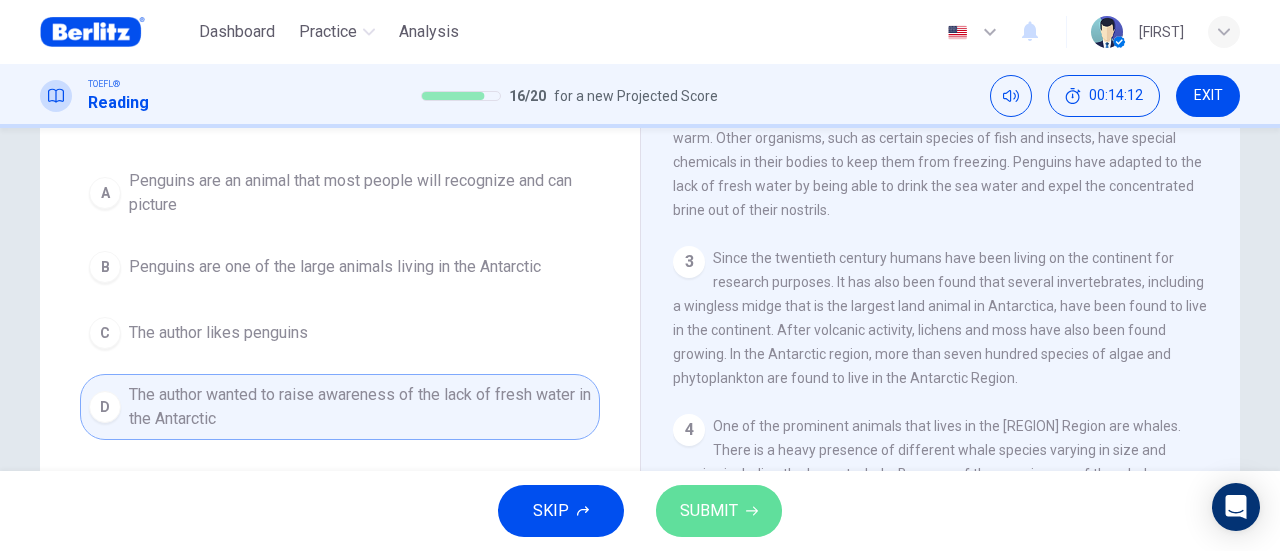 click on "SUBMIT" at bounding box center [709, 511] 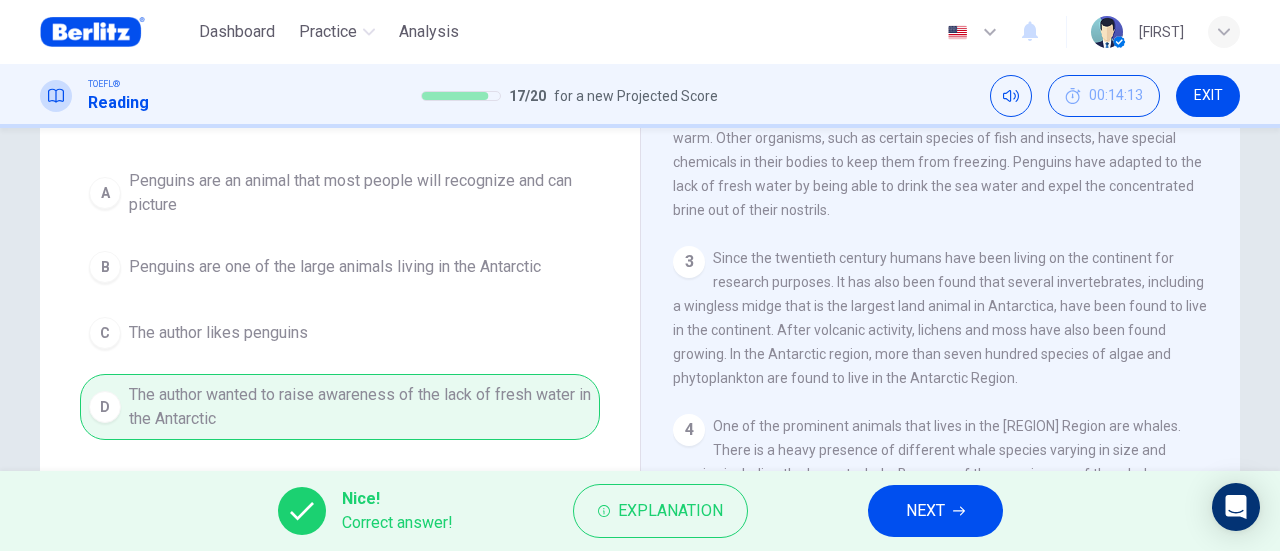 click on "NEXT" at bounding box center [935, 511] 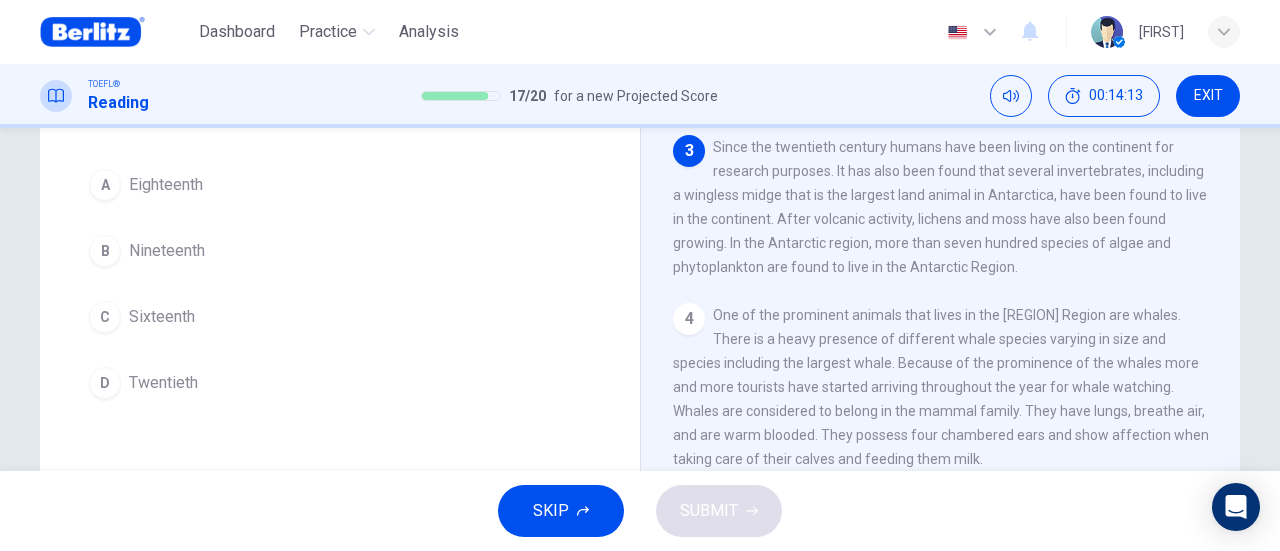 scroll, scrollTop: 319, scrollLeft: 0, axis: vertical 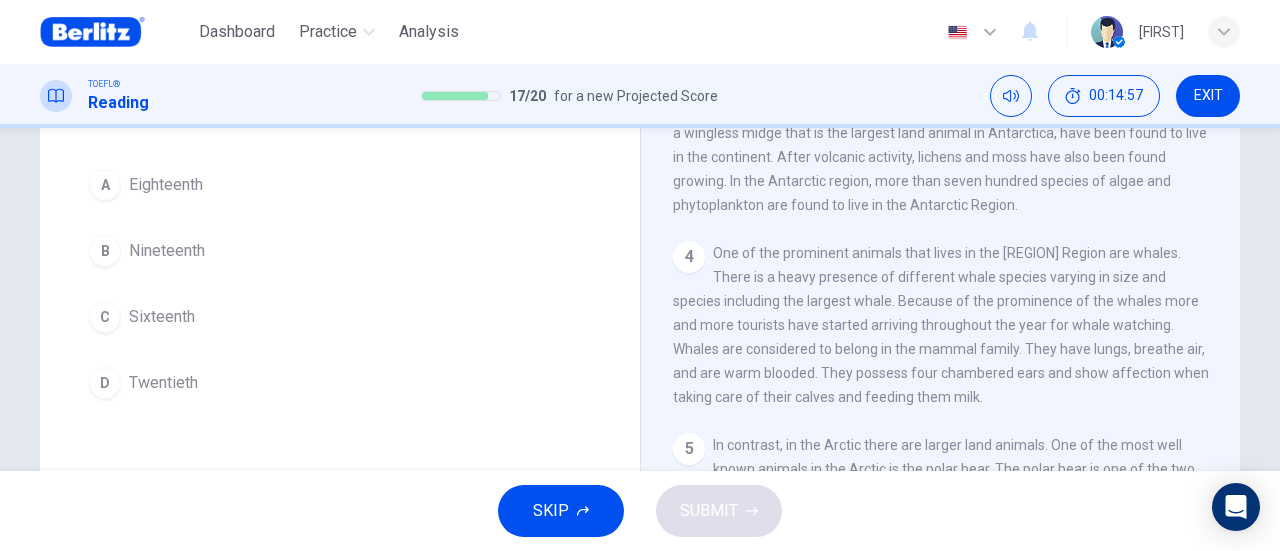 click on "D Twentieth" at bounding box center (340, 383) 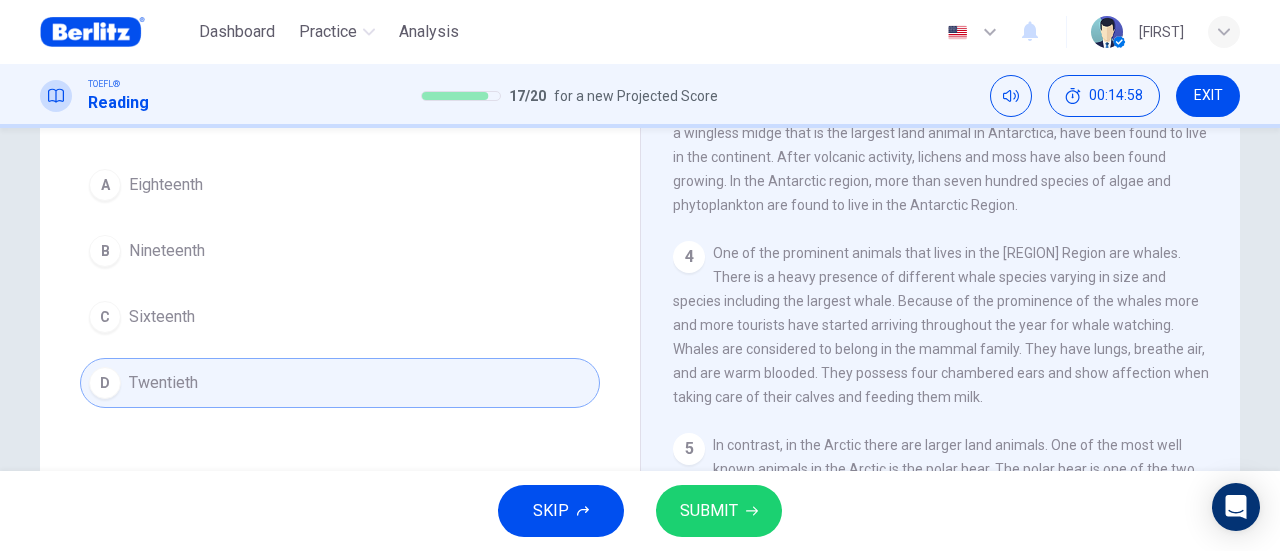 click on "SUBMIT" at bounding box center [709, 511] 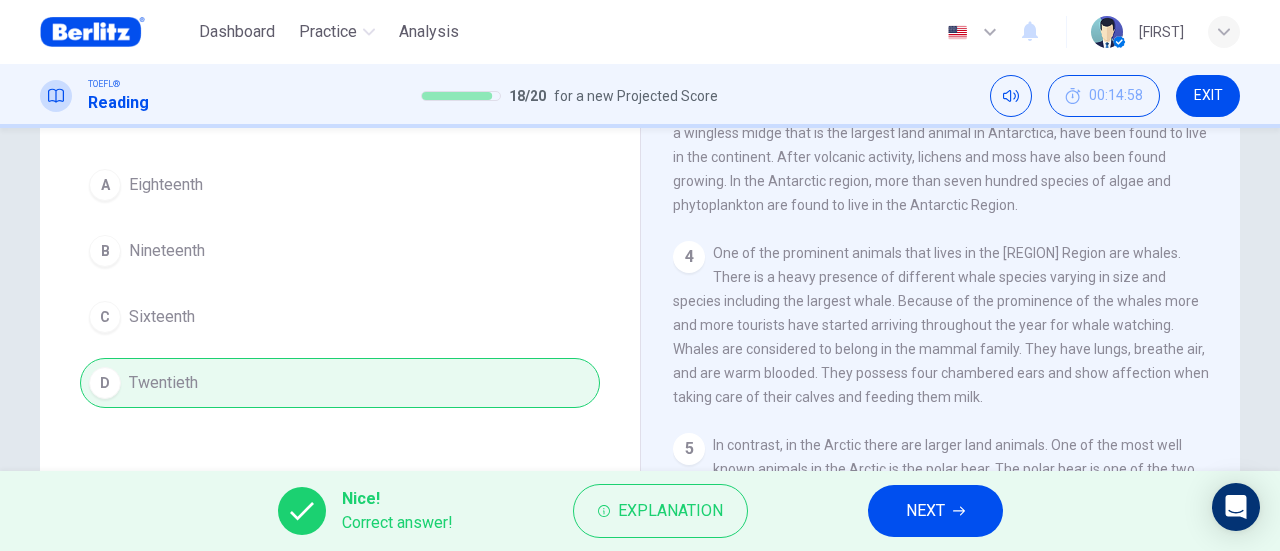 click on "NEXT" at bounding box center (935, 511) 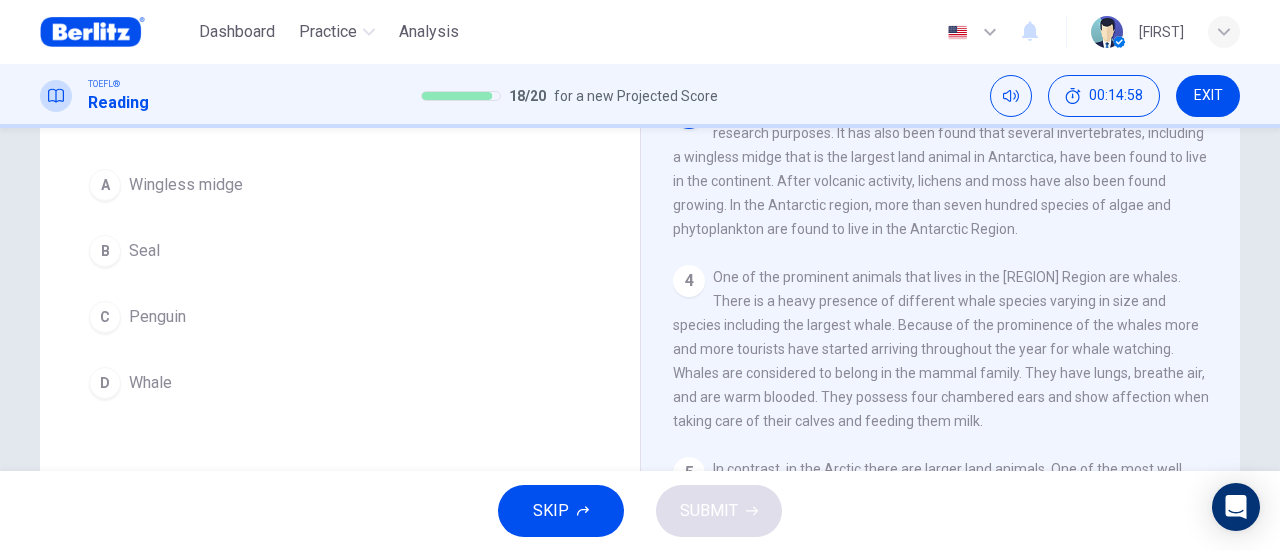 scroll, scrollTop: 52, scrollLeft: 0, axis: vertical 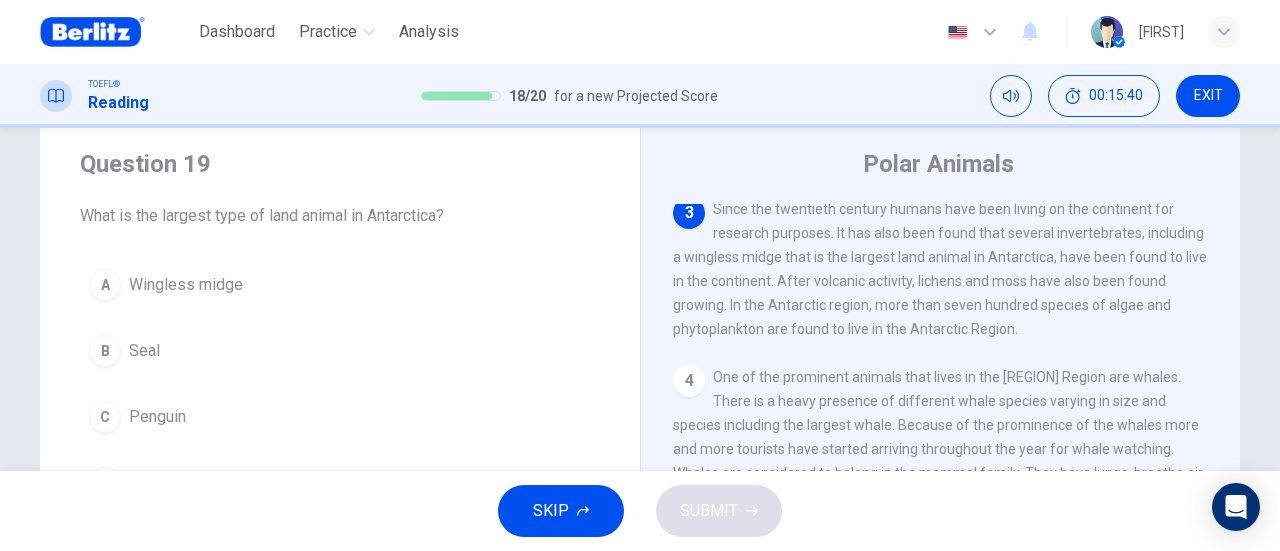 click on "A Wingless midge" at bounding box center [340, 285] 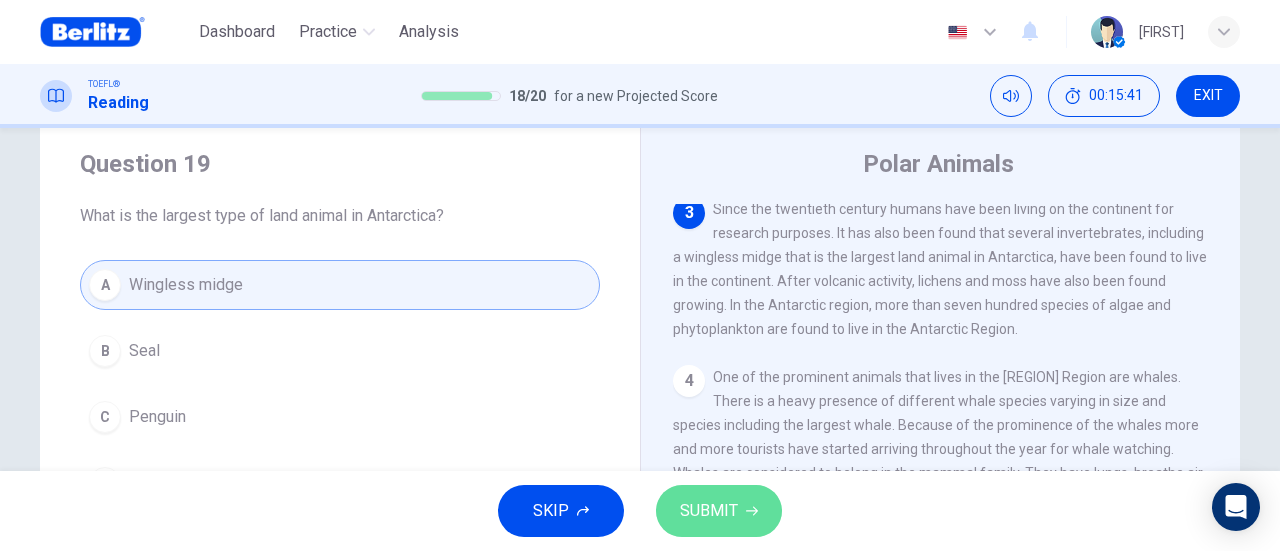 click on "SUBMIT" at bounding box center (709, 511) 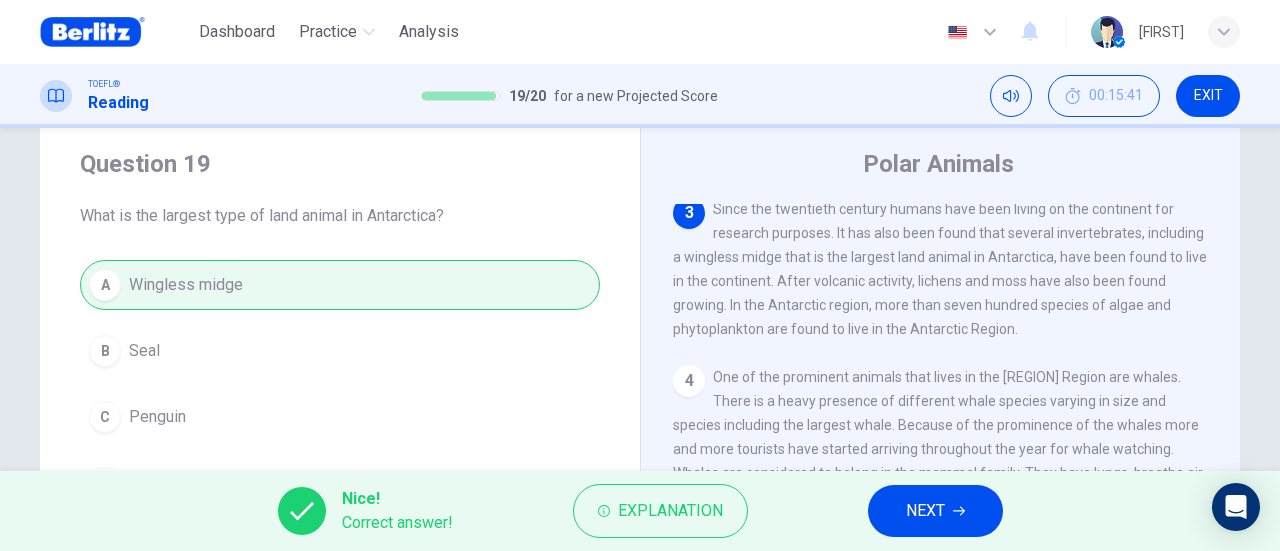 click on "NEXT" at bounding box center (935, 511) 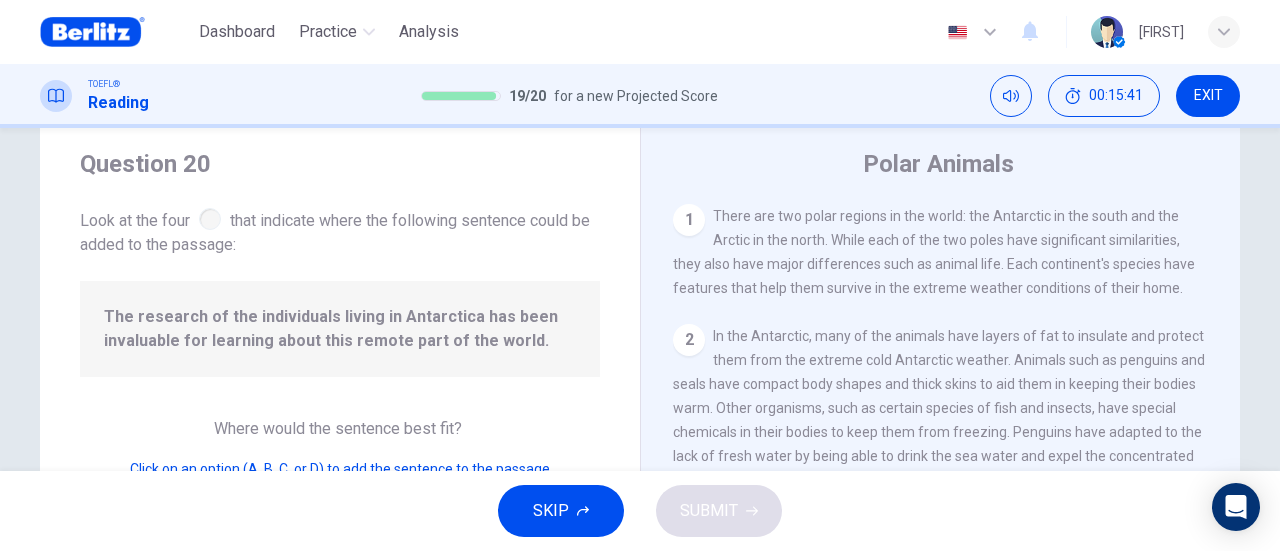 scroll, scrollTop: 120, scrollLeft: 0, axis: vertical 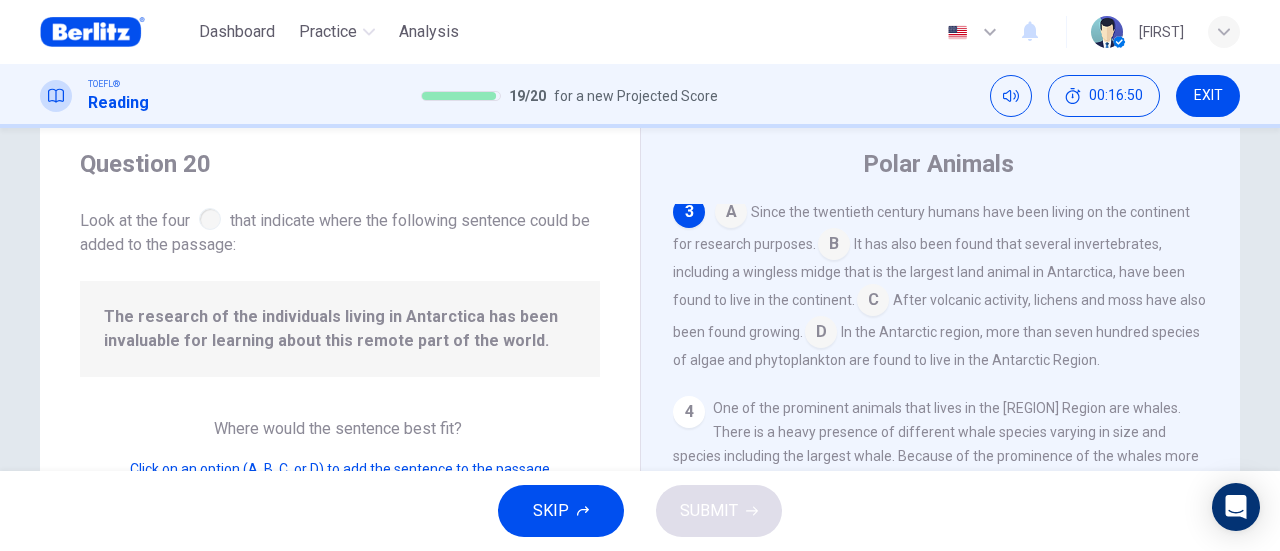 click at bounding box center [821, 334] 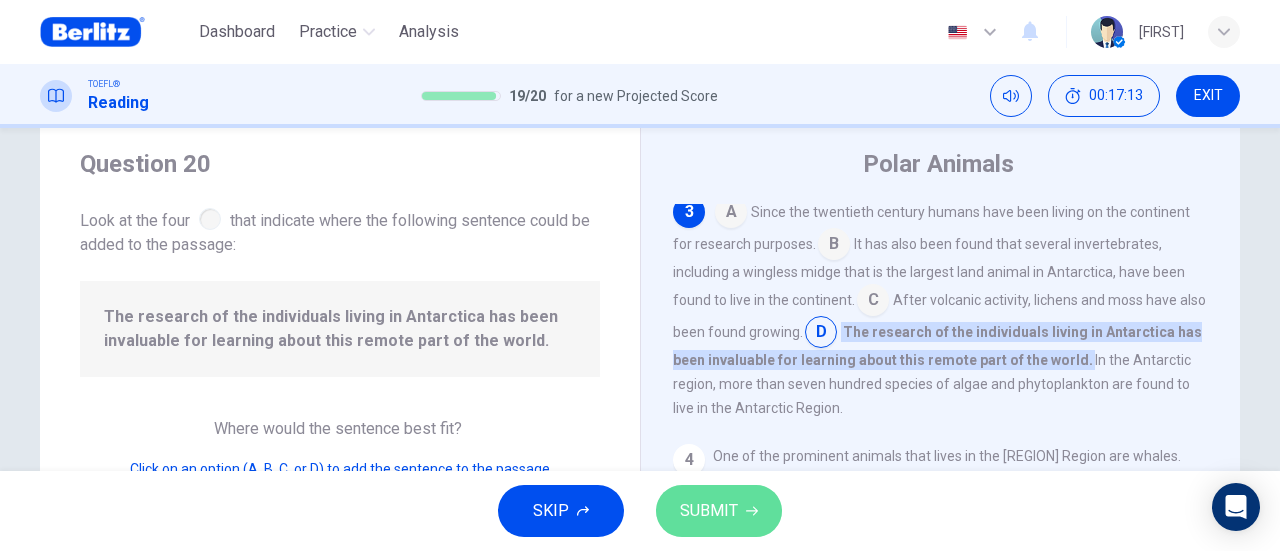 click on "SUBMIT" at bounding box center [719, 511] 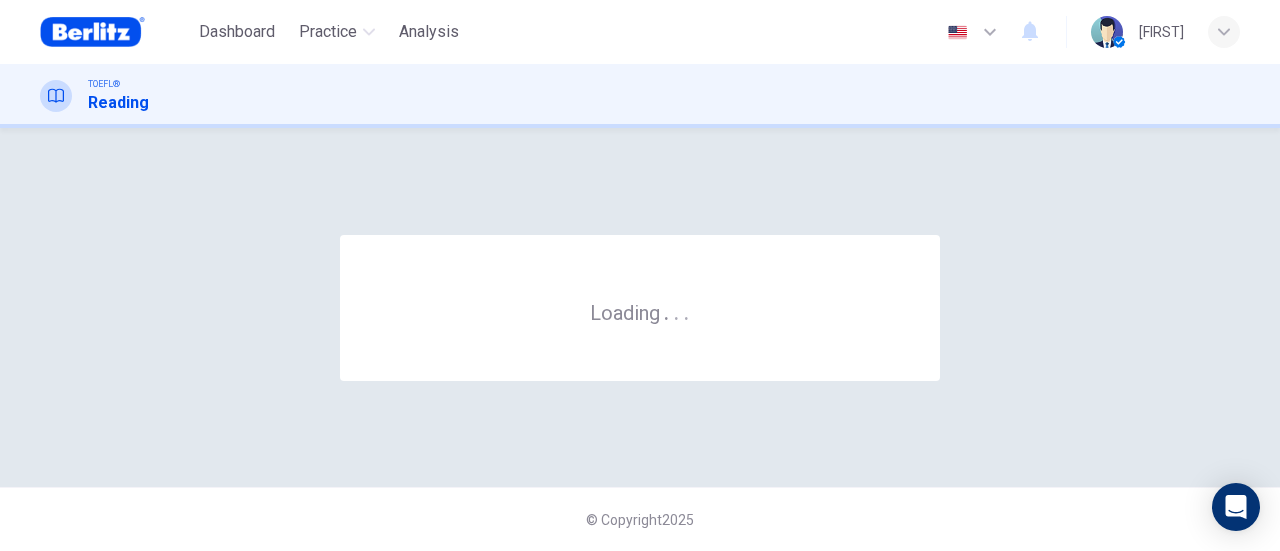 scroll, scrollTop: 0, scrollLeft: 0, axis: both 